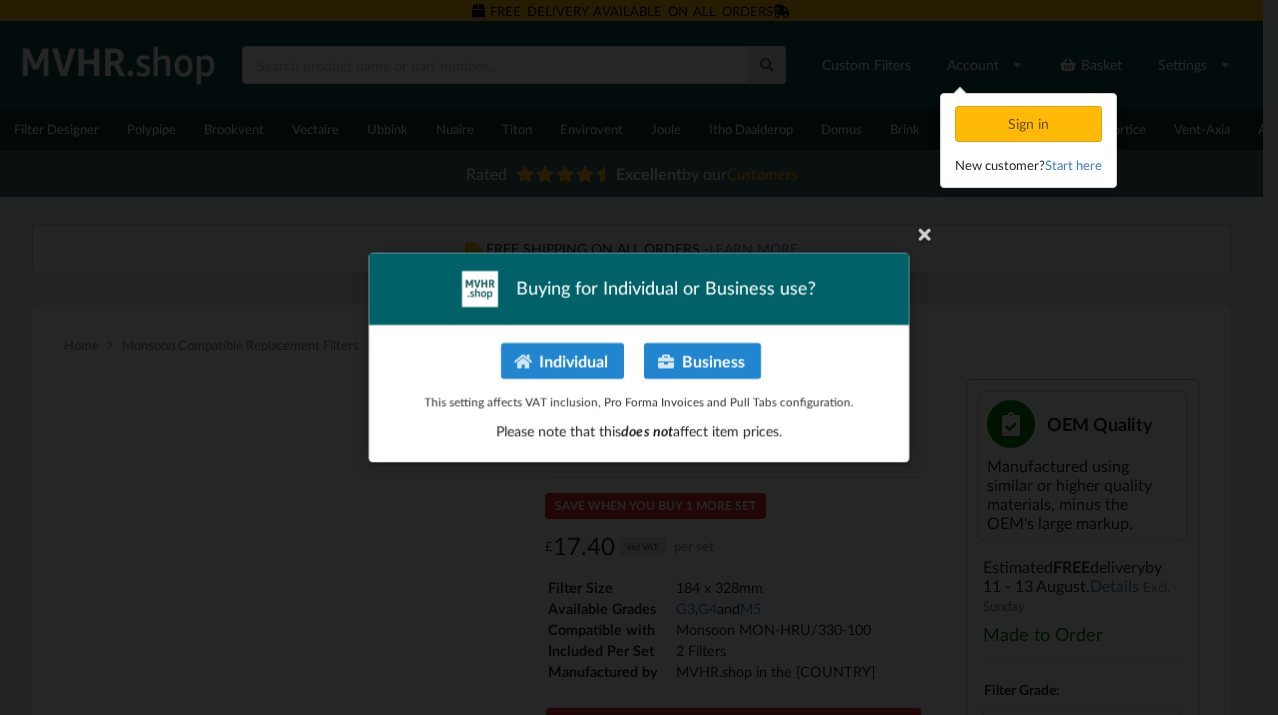 scroll, scrollTop: 0, scrollLeft: 0, axis: both 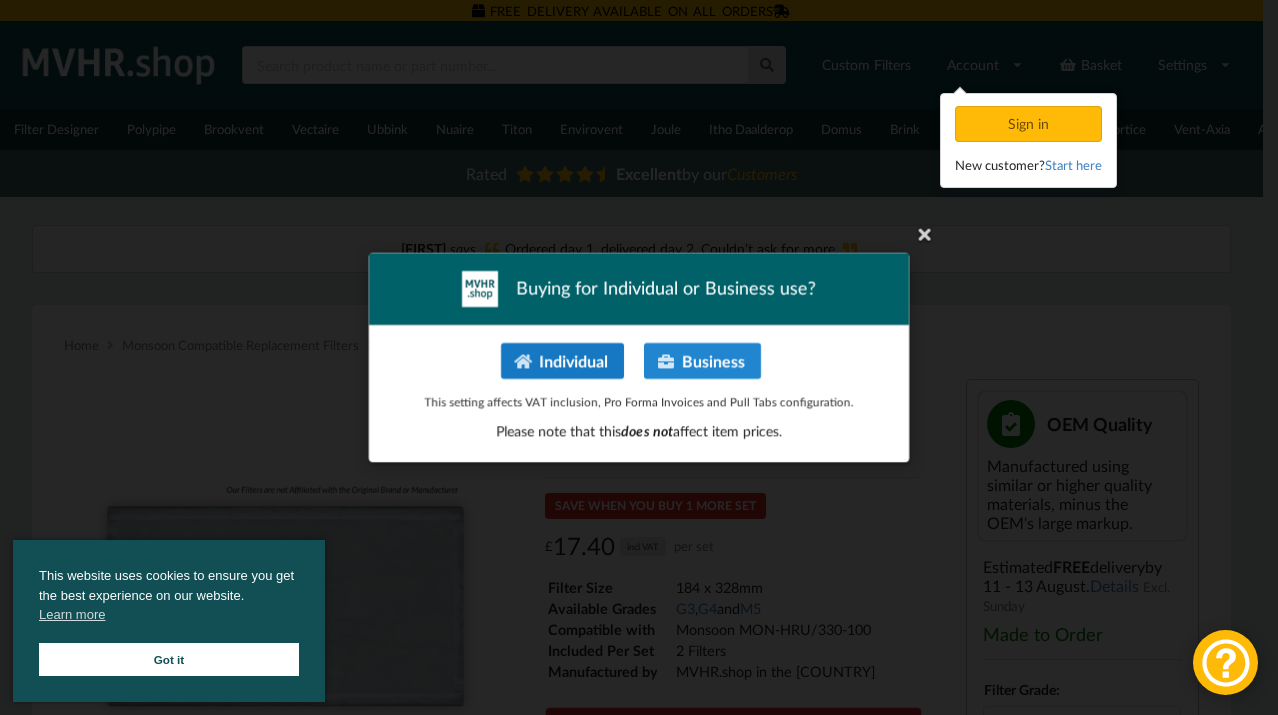 click on "Individual" at bounding box center [562, 361] 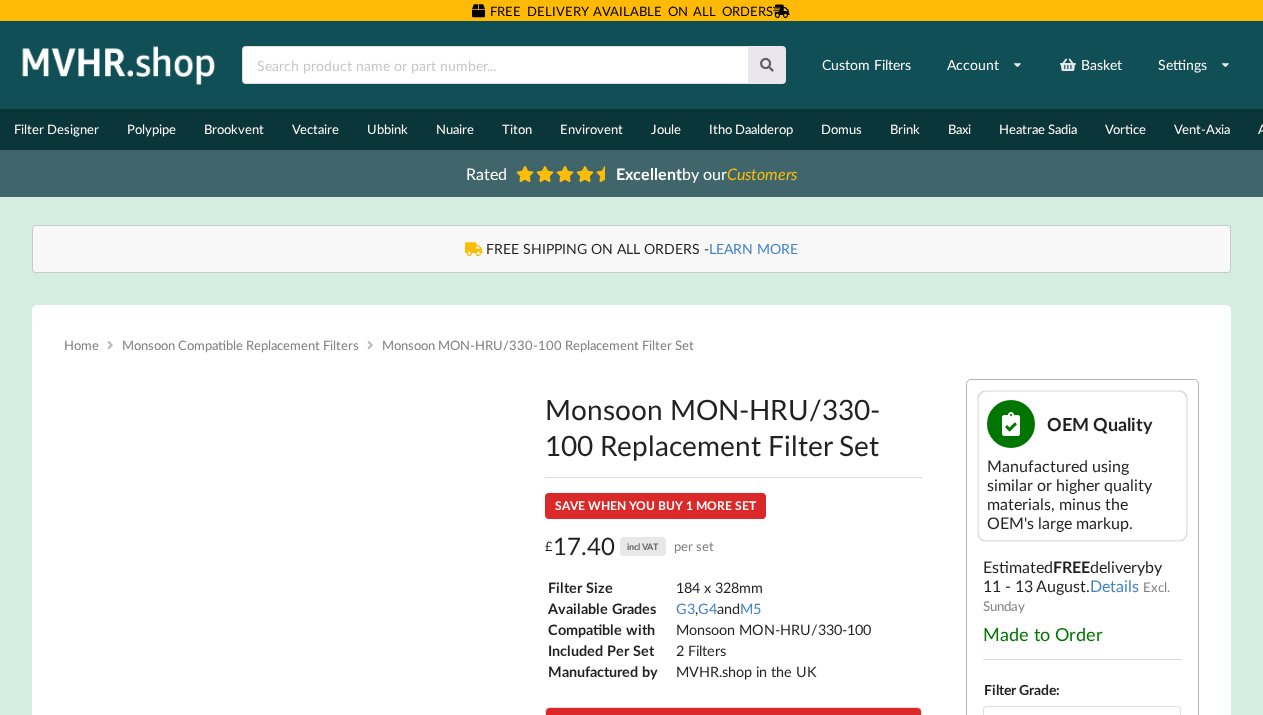 scroll, scrollTop: 0, scrollLeft: 0, axis: both 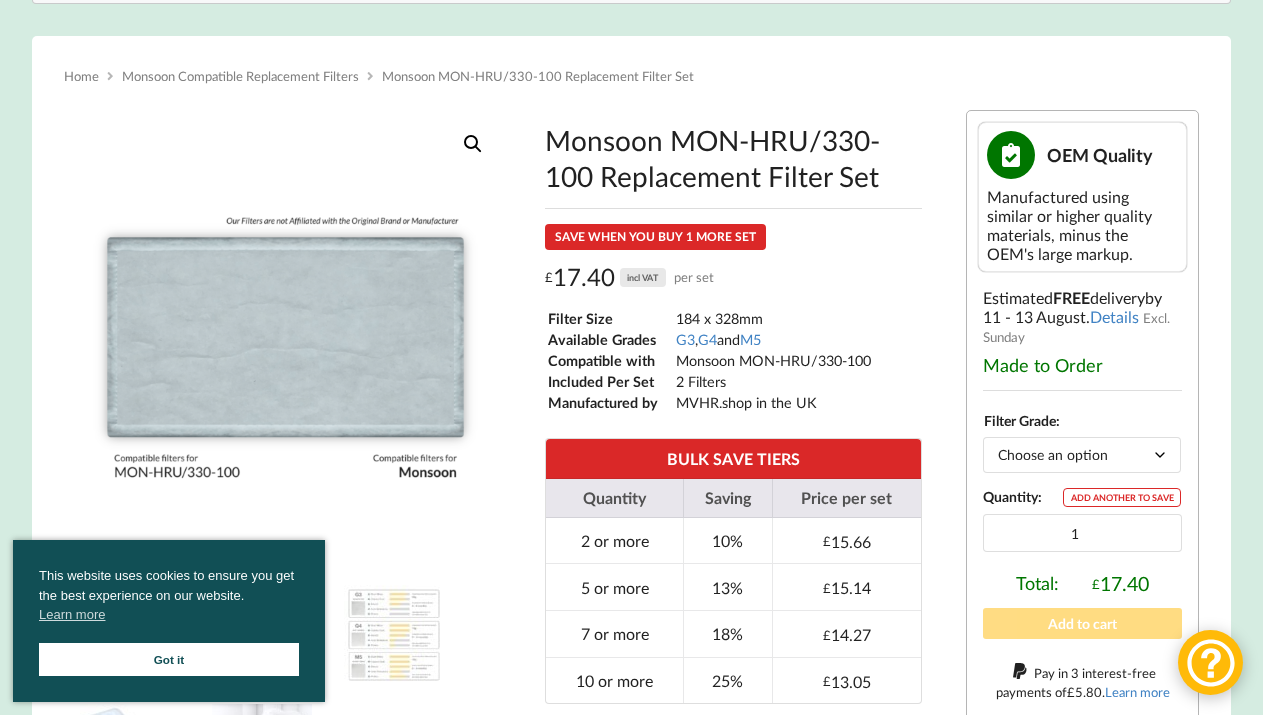 click on "Got it" at bounding box center [169, 659] 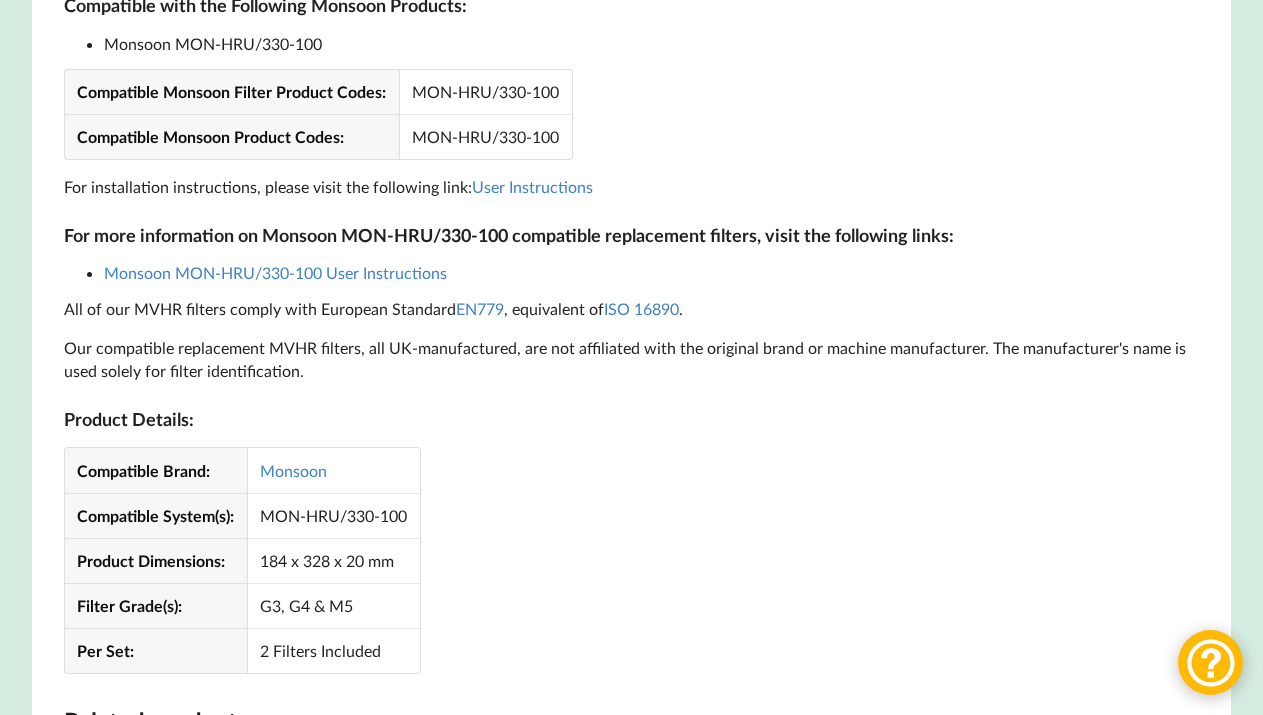 scroll, scrollTop: 1455, scrollLeft: 0, axis: vertical 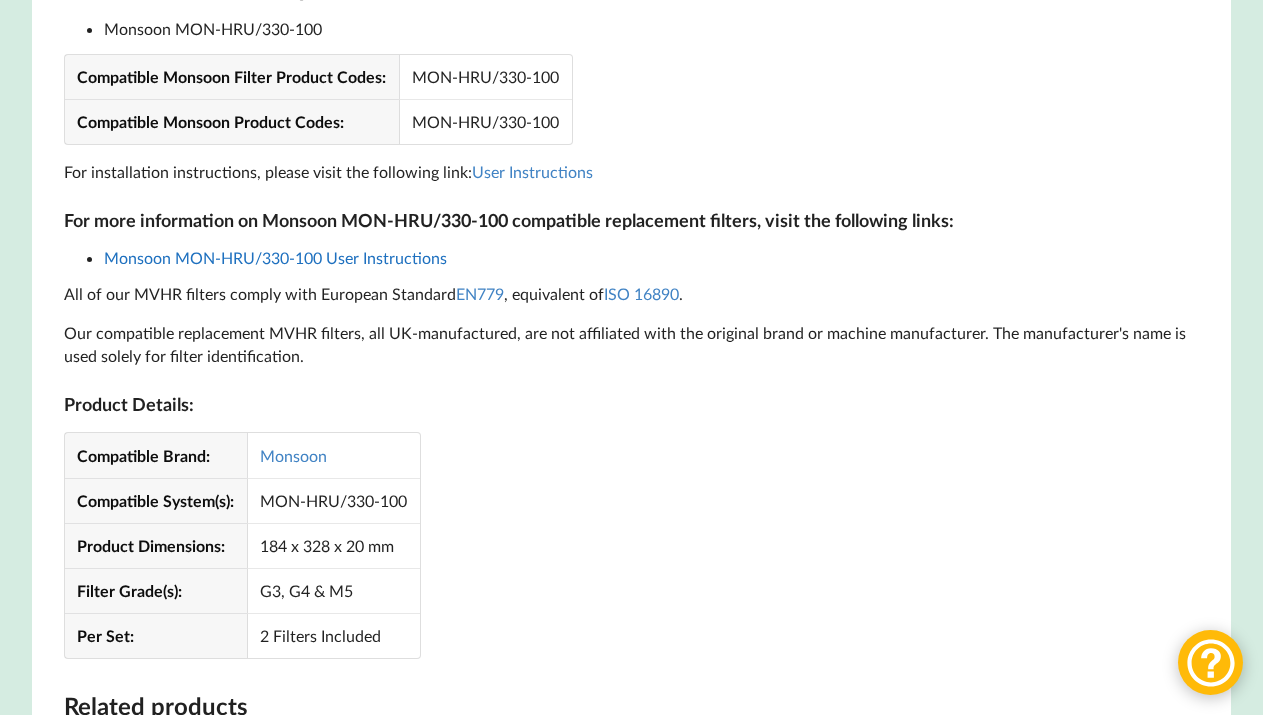 click on "Monsoon MON-HRU/330-100 User Instructions" at bounding box center (275, 257) 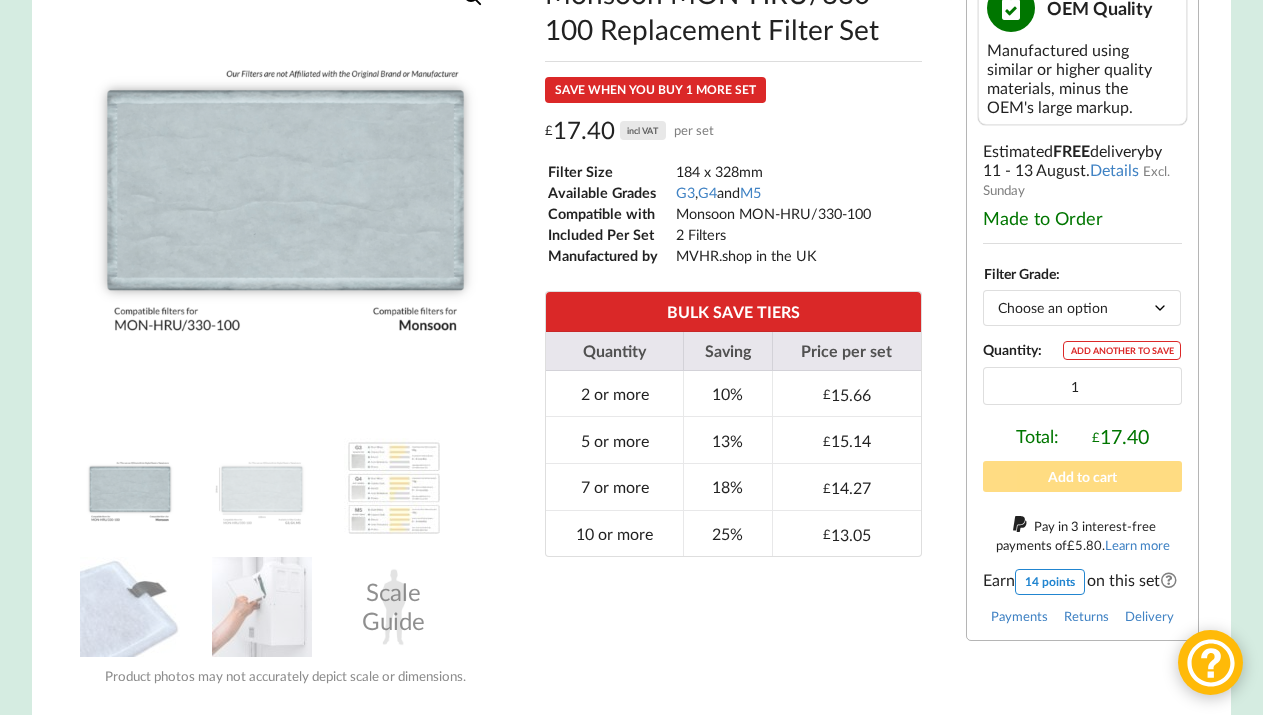 scroll, scrollTop: 431, scrollLeft: 0, axis: vertical 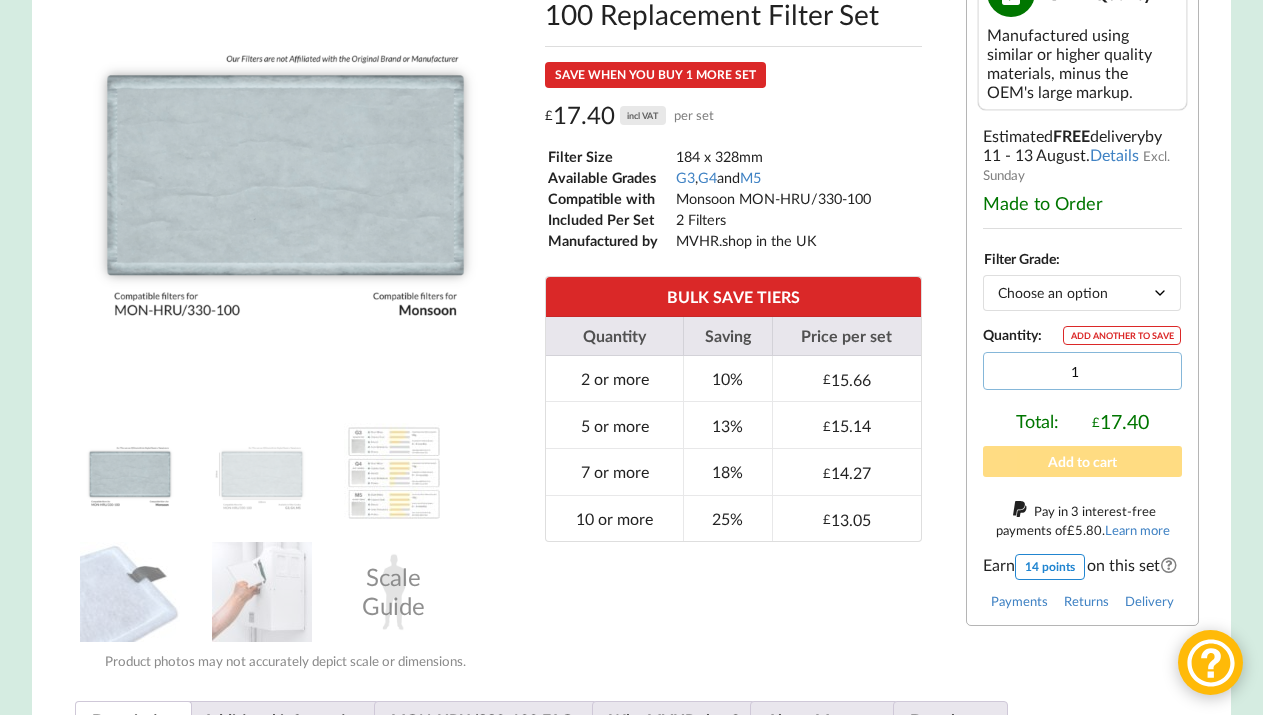 type on "2" 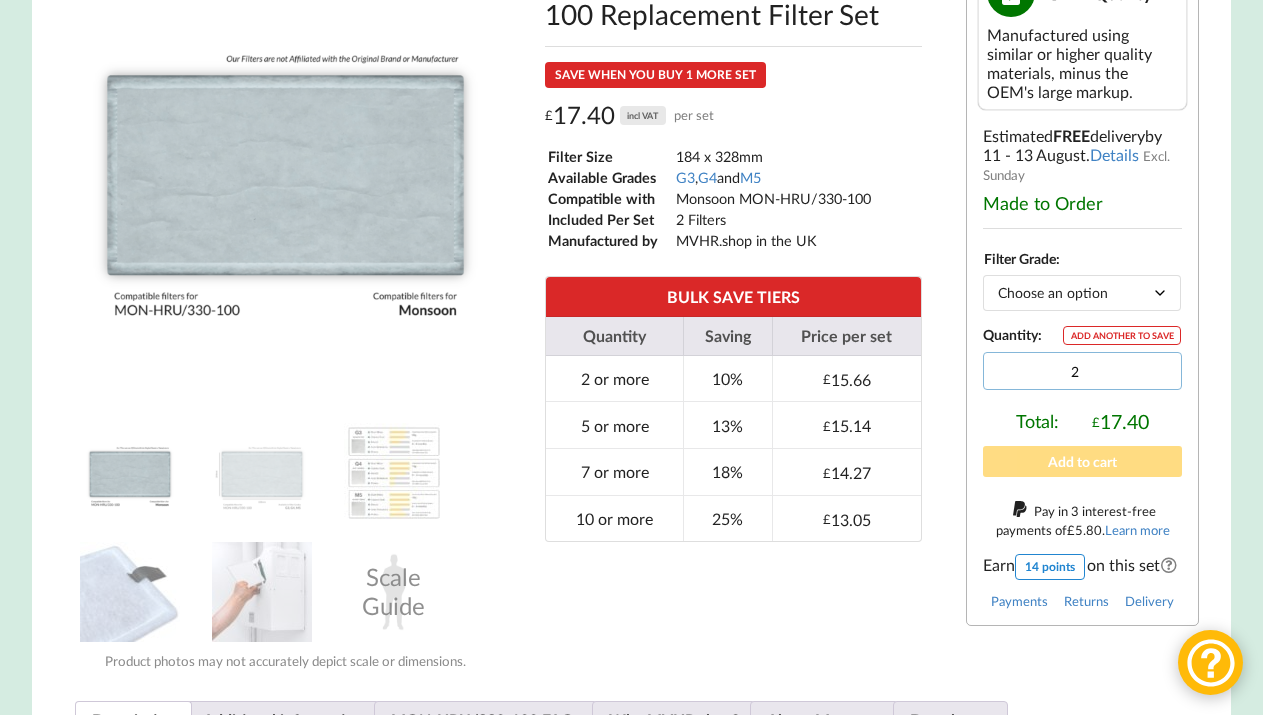 click on "2" at bounding box center (1083, 371) 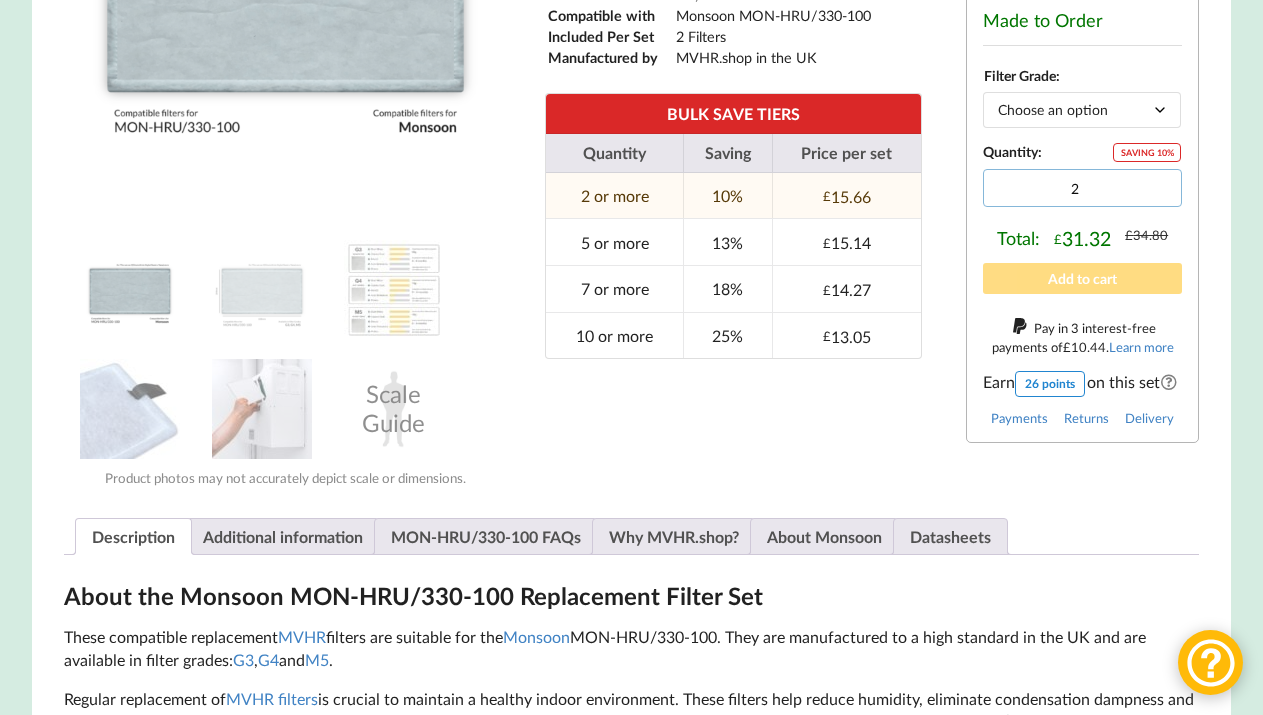 scroll, scrollTop: 582, scrollLeft: 0, axis: vertical 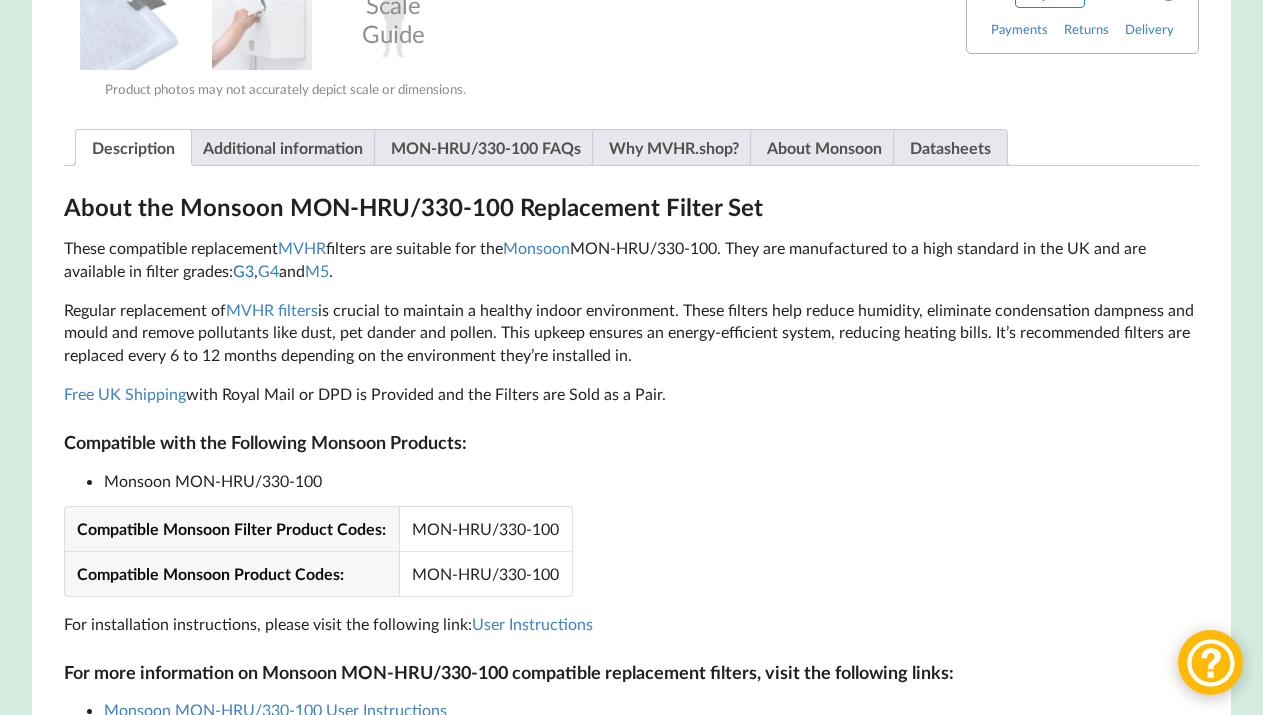 click on "G3" at bounding box center (243, 270) 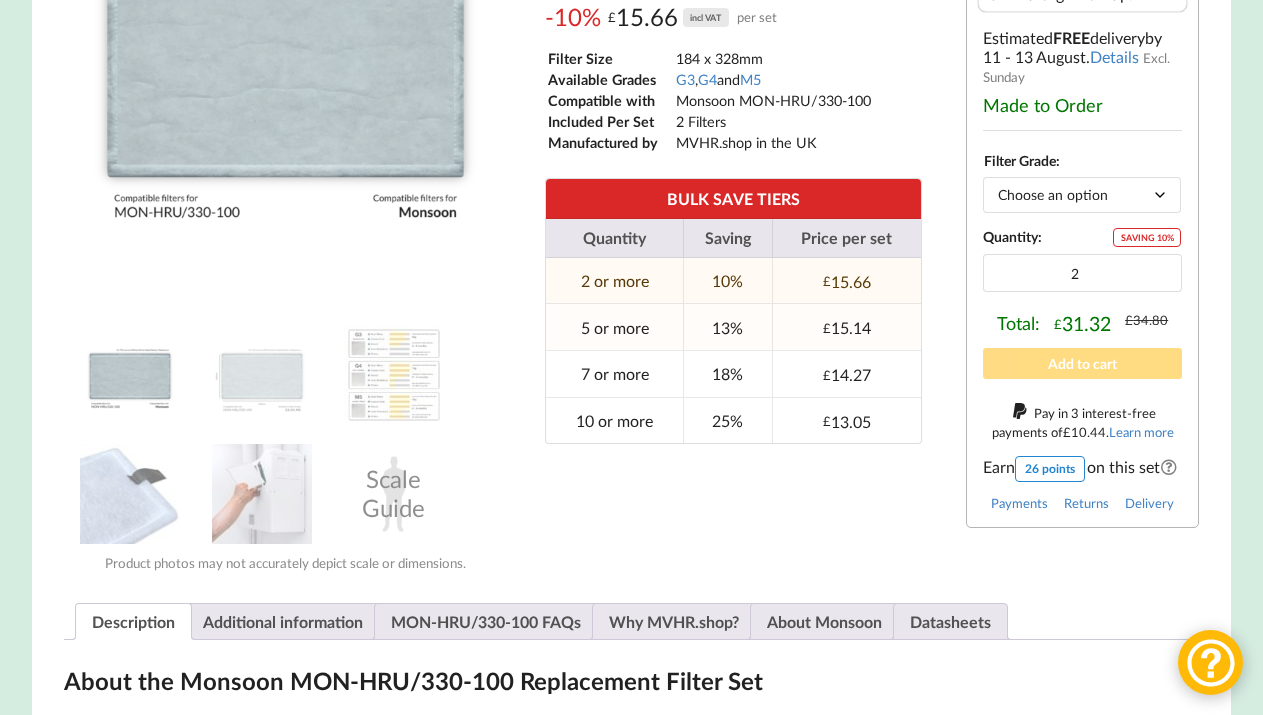scroll, scrollTop: 530, scrollLeft: 0, axis: vertical 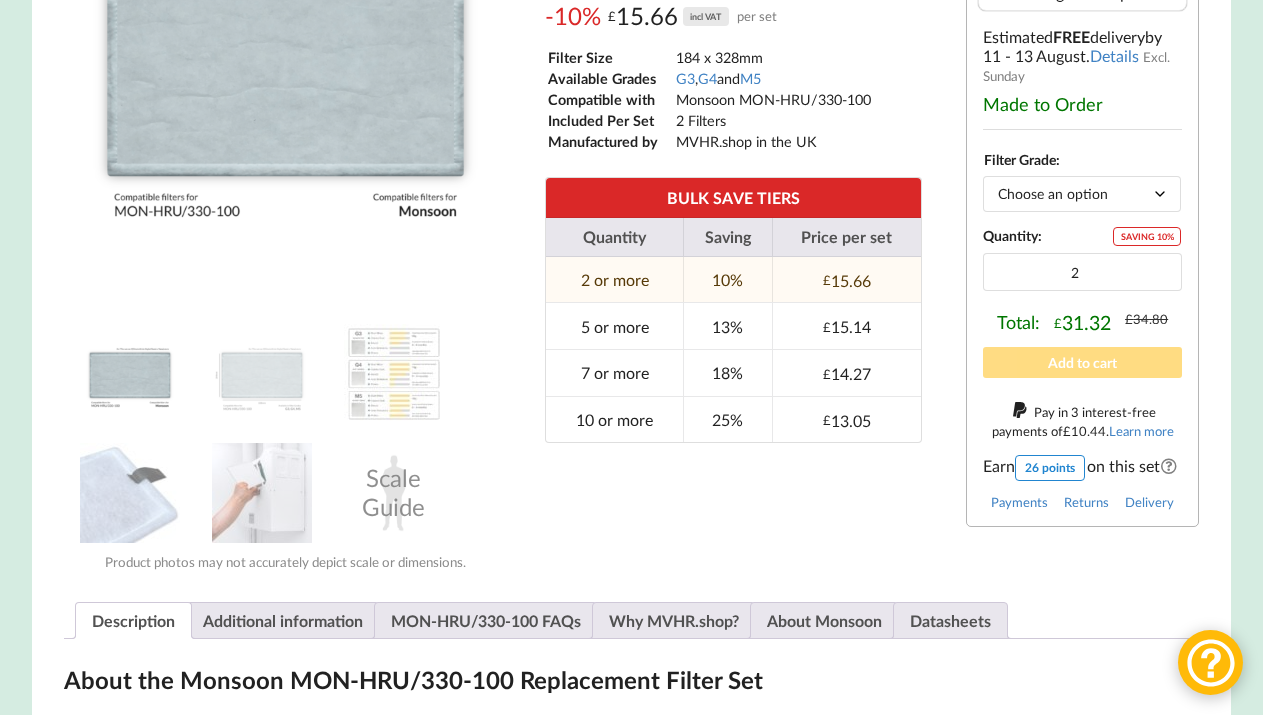 select on "G3" 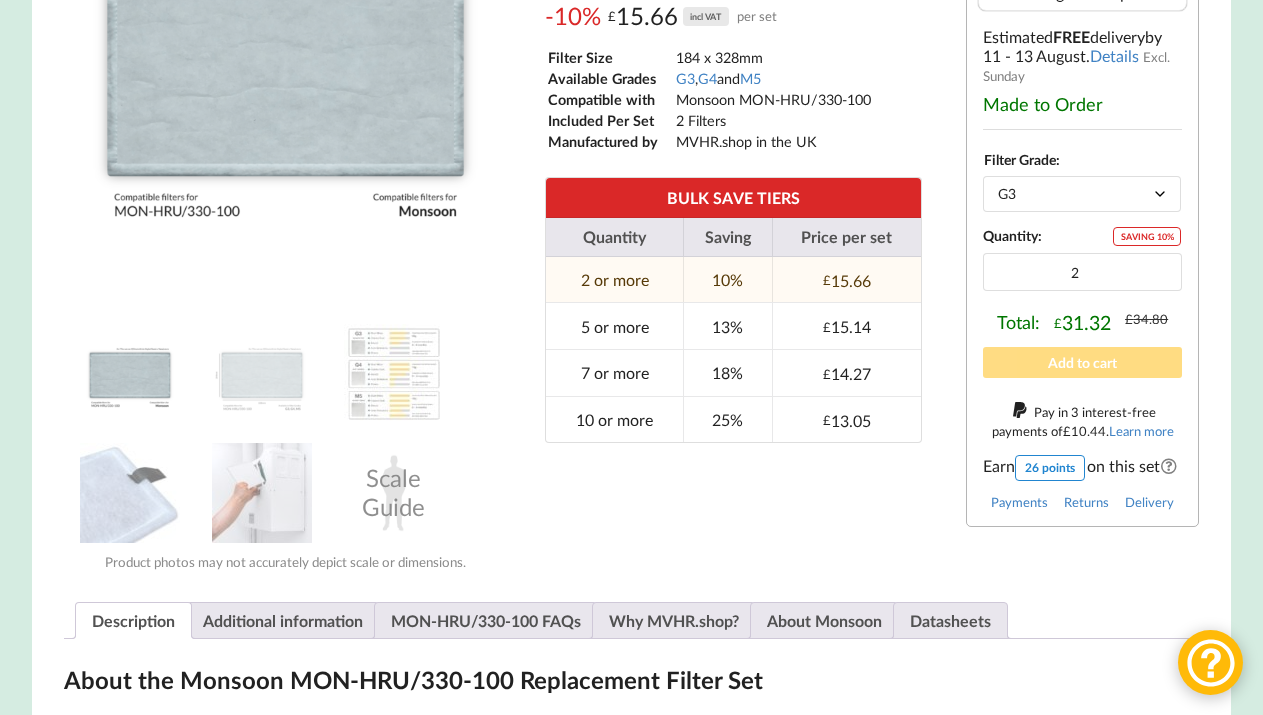 type on "1" 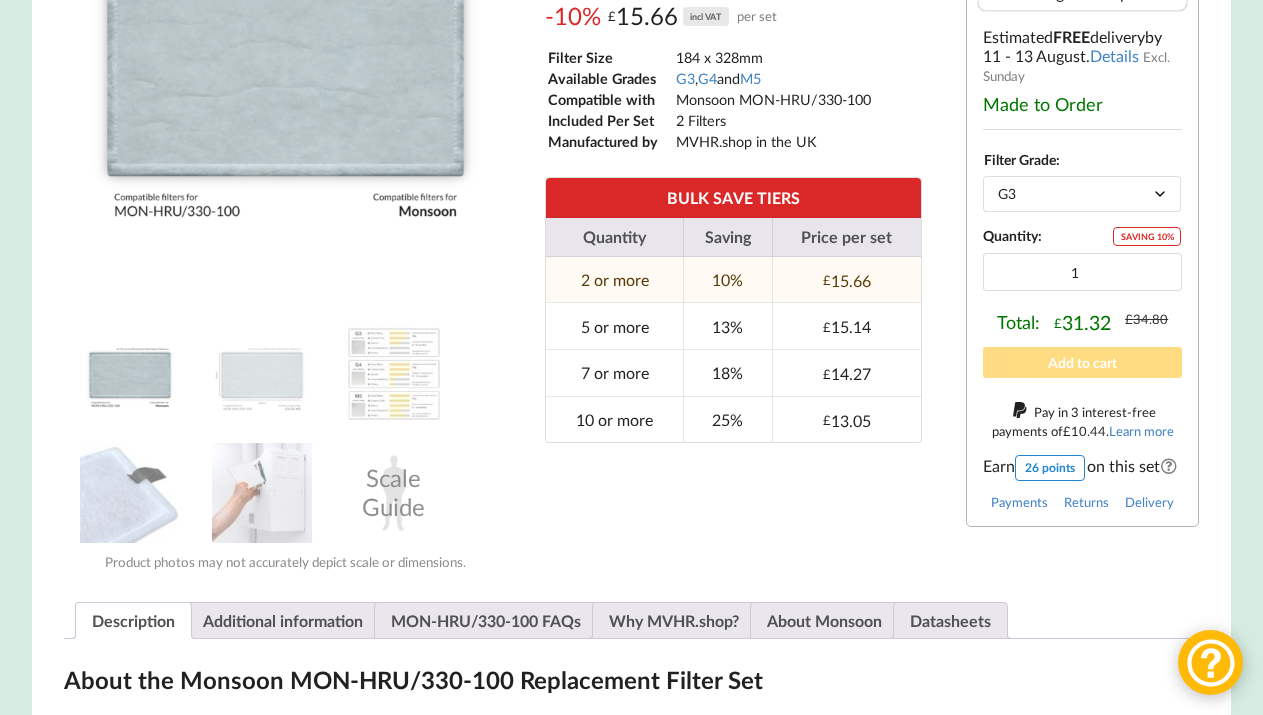 select on "G3" 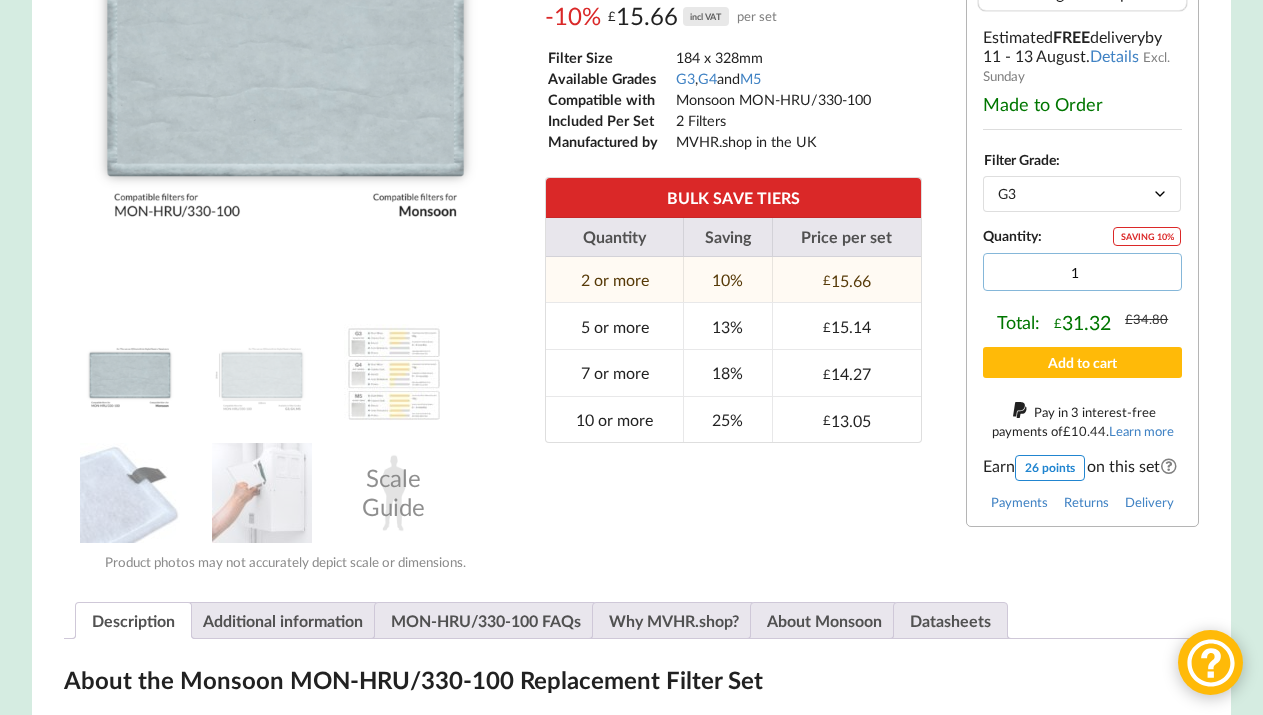type on "2" 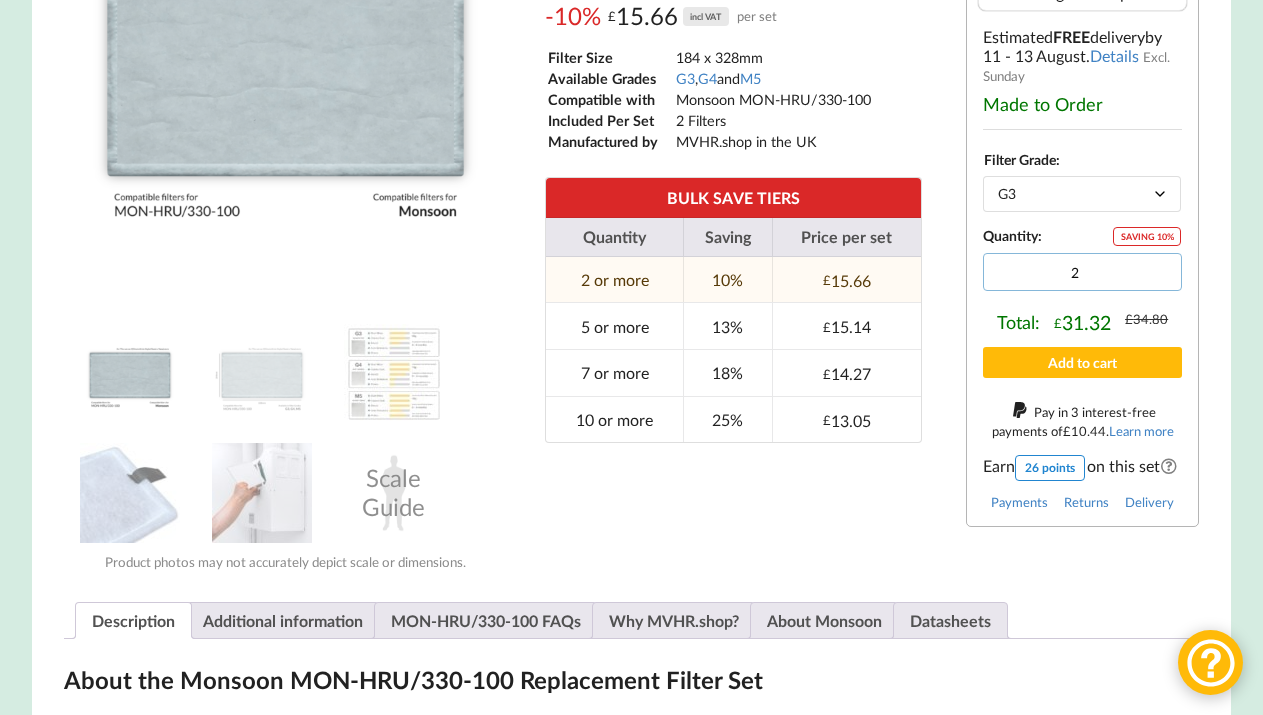 click on "2" at bounding box center [1083, 272] 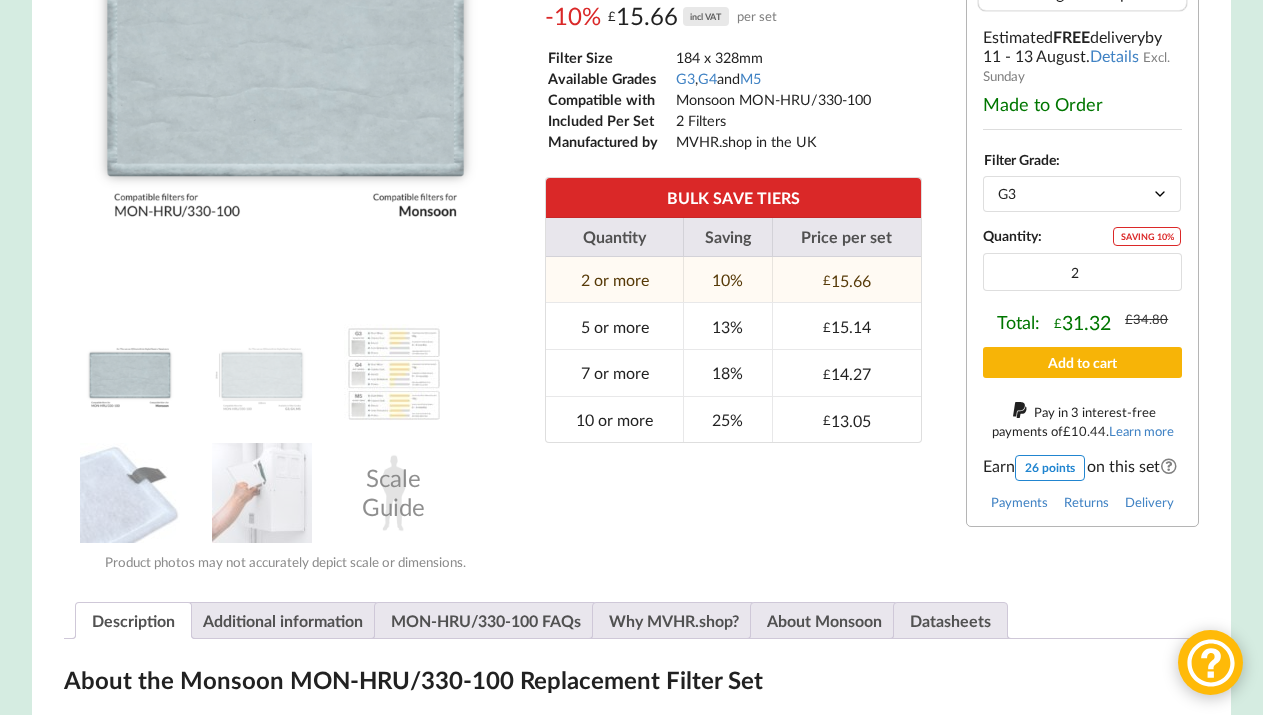 click on "Add to cart" at bounding box center [1083, 362] 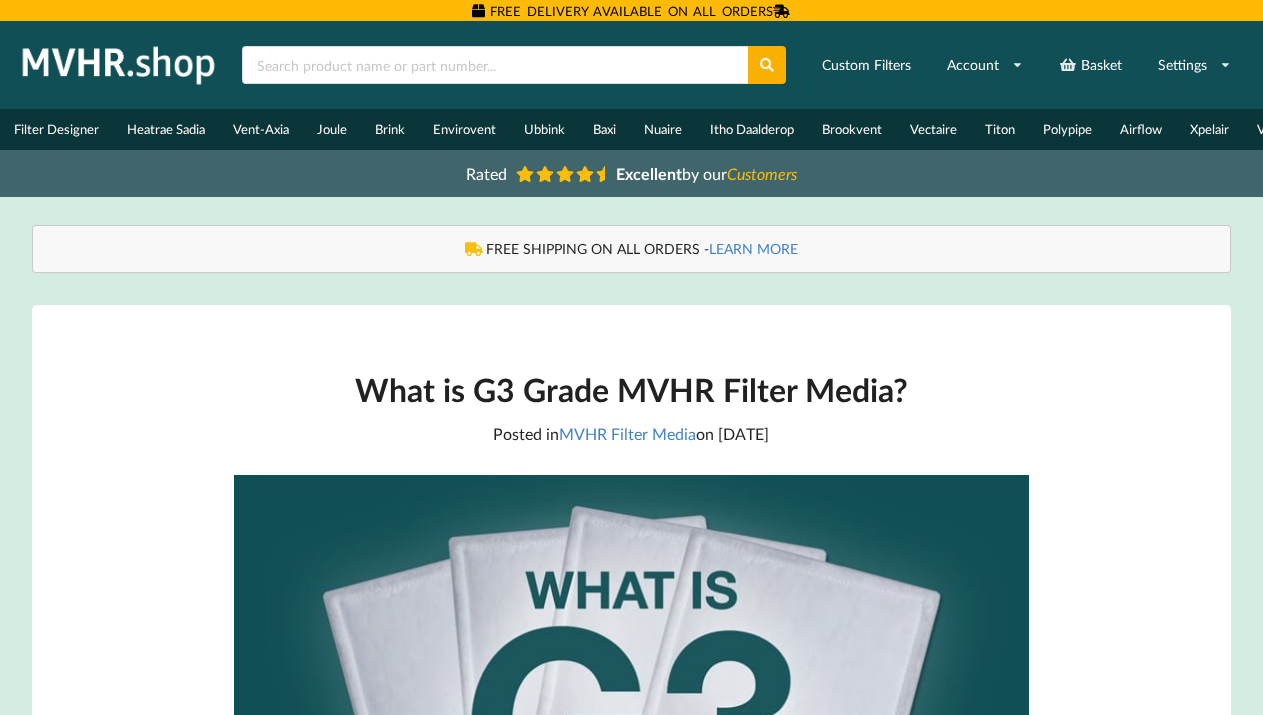 scroll, scrollTop: 0, scrollLeft: 0, axis: both 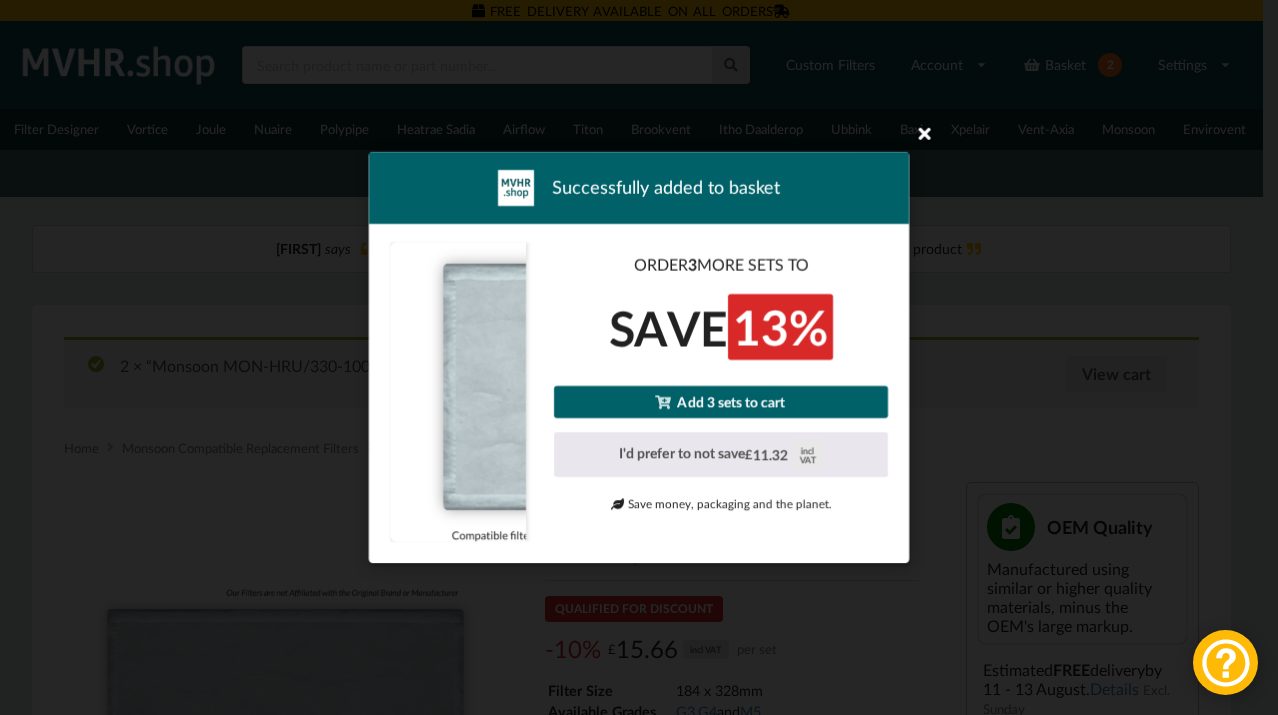 click at bounding box center [925, 133] 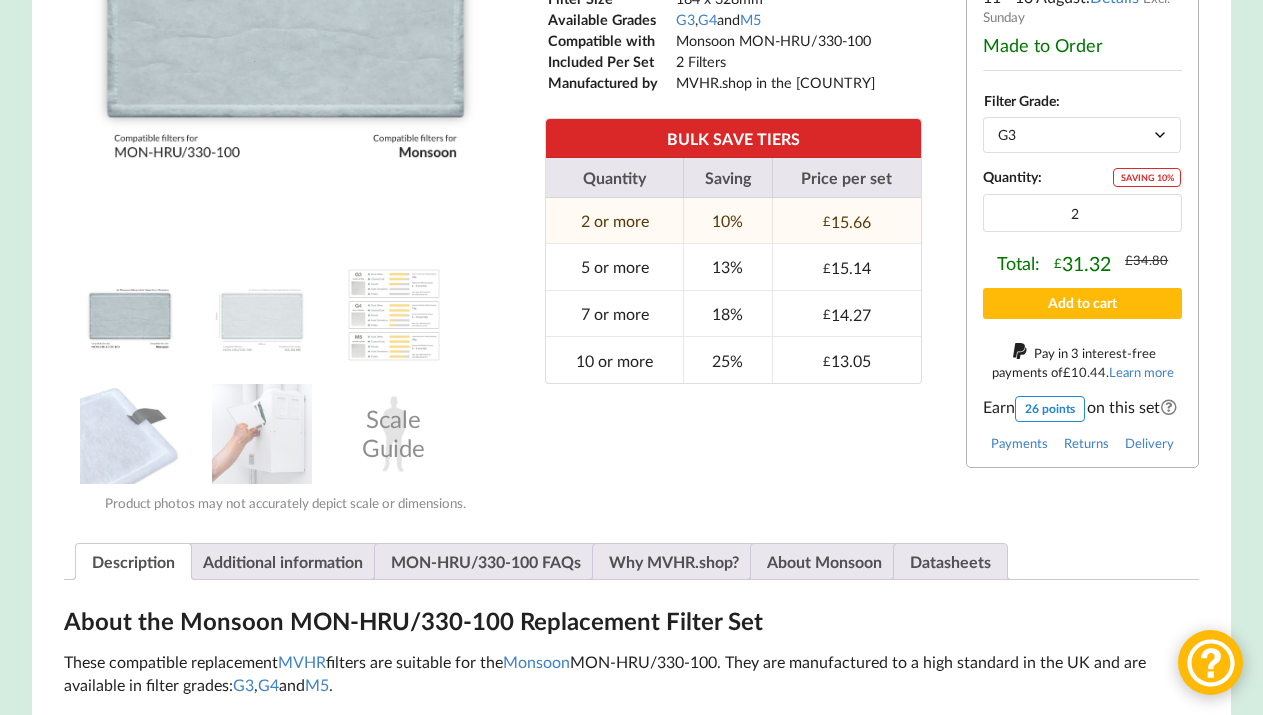 scroll, scrollTop: 698, scrollLeft: 0, axis: vertical 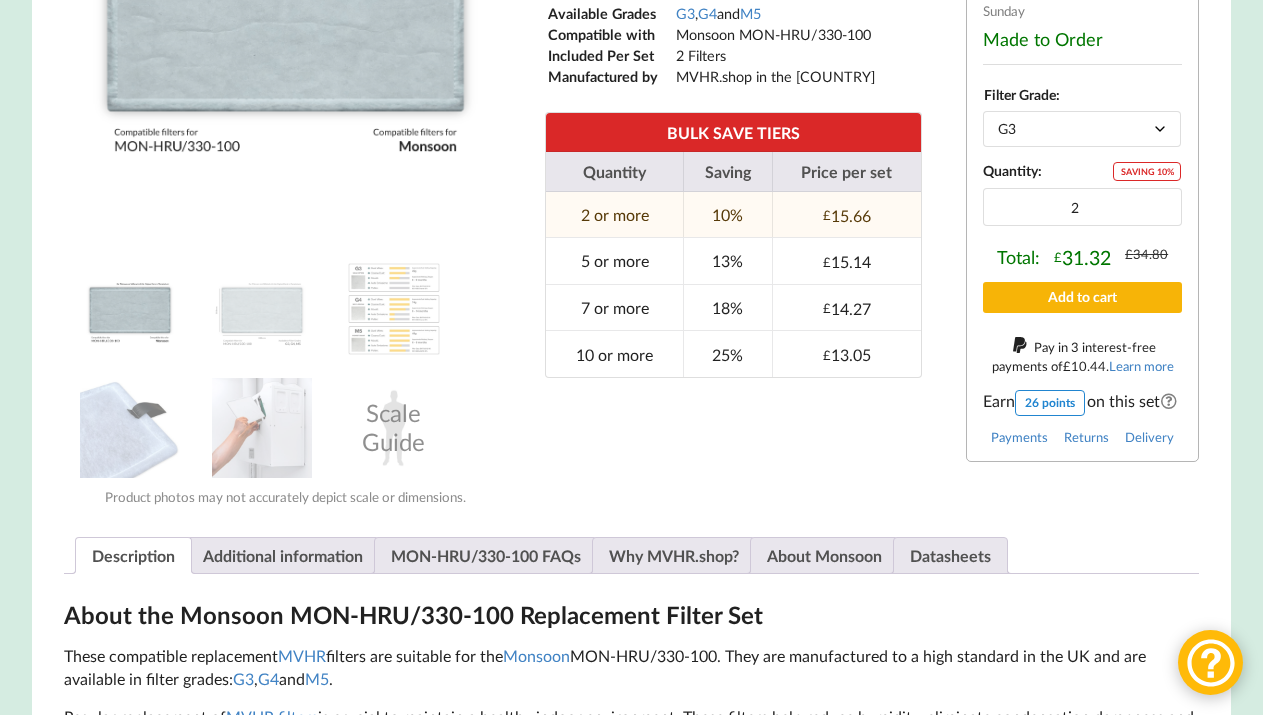 click on "Add to cart" at bounding box center [1083, 297] 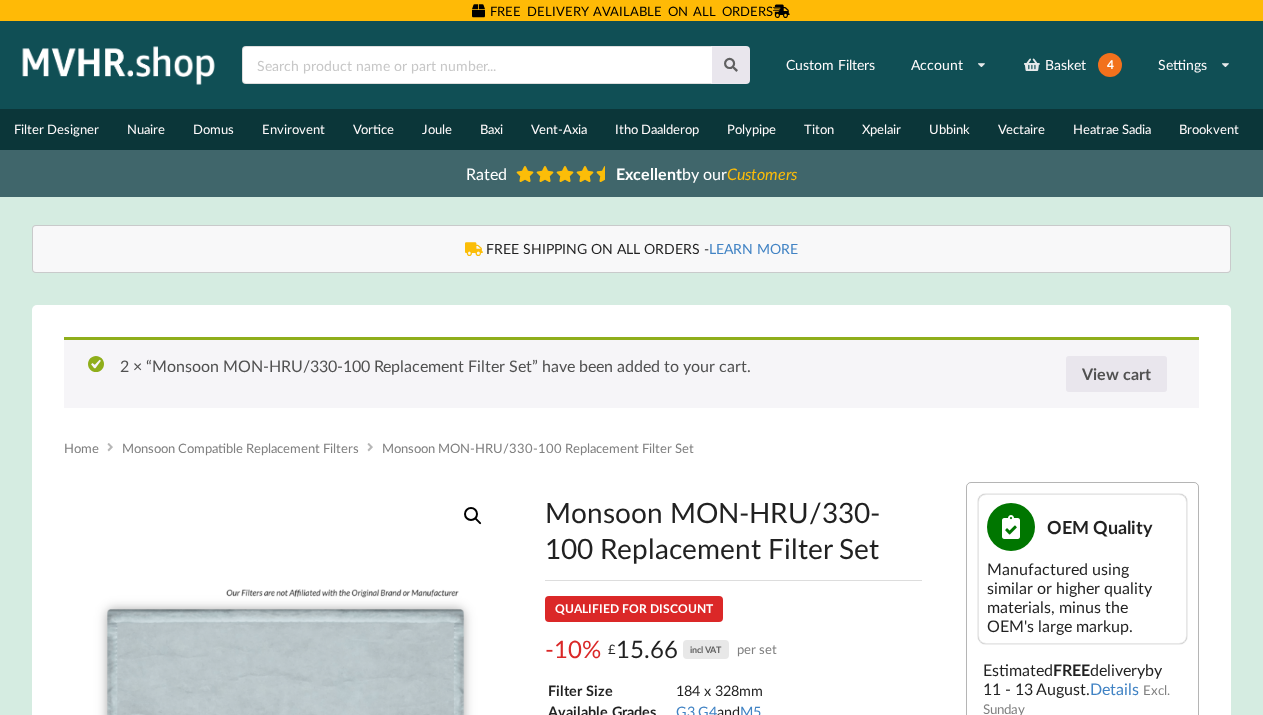 scroll, scrollTop: 0, scrollLeft: 0, axis: both 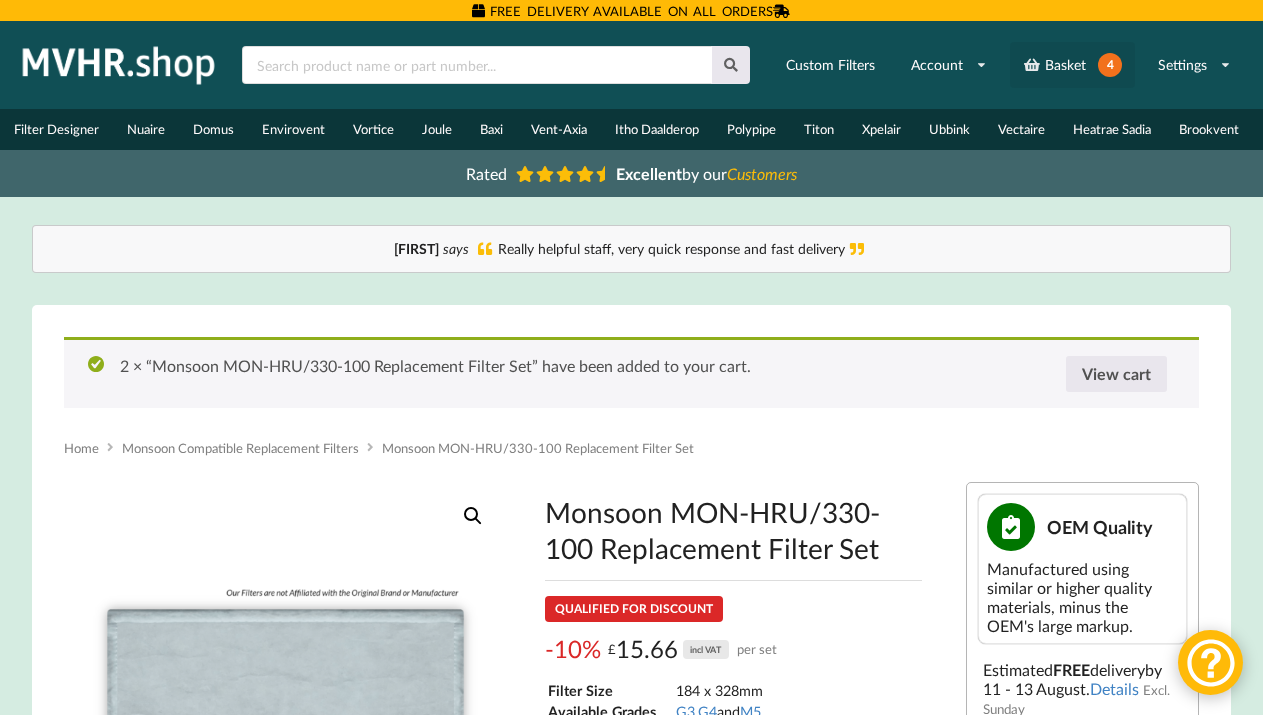 click on "Basket
4" at bounding box center (1072, 65) 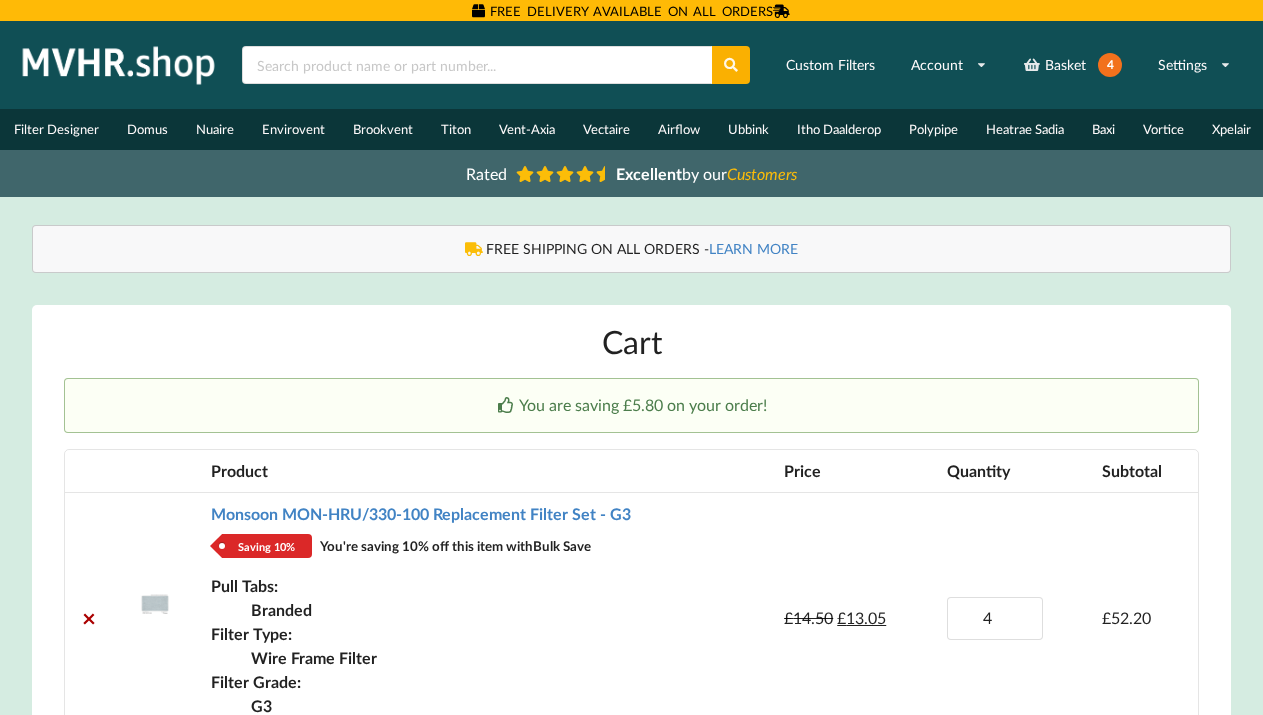 scroll, scrollTop: 0, scrollLeft: 0, axis: both 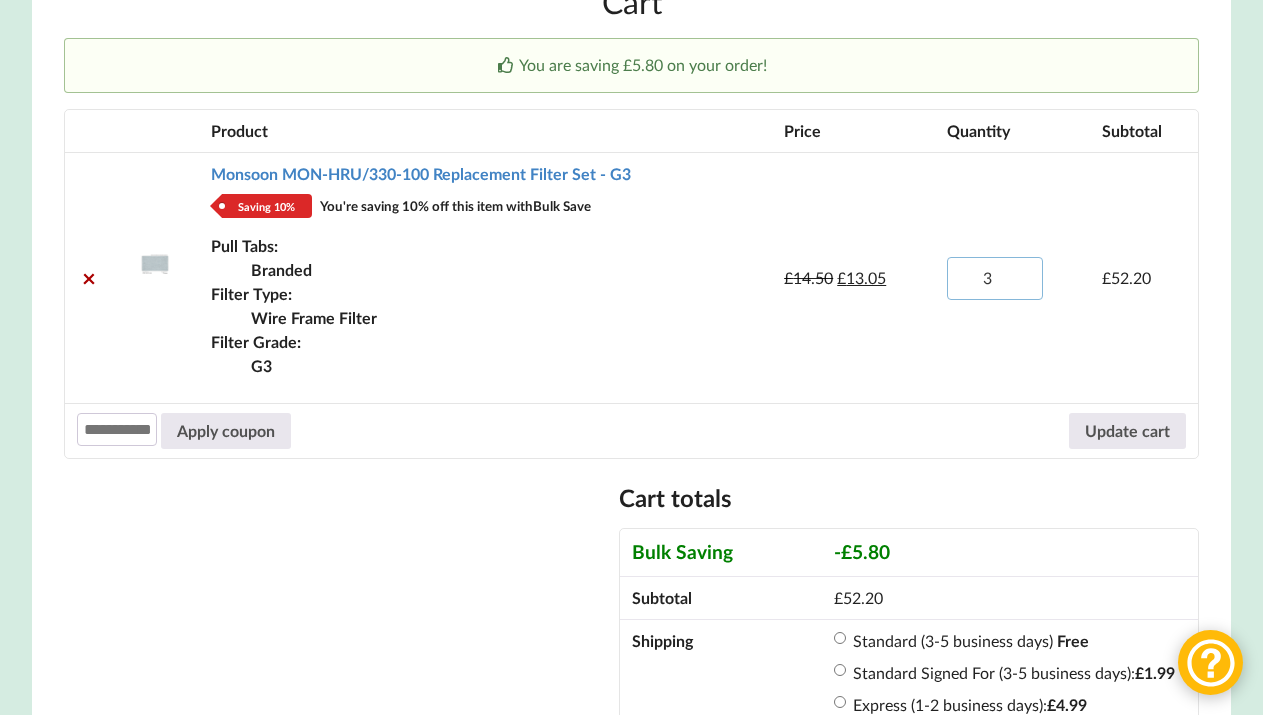 click on "3" at bounding box center (995, 278) 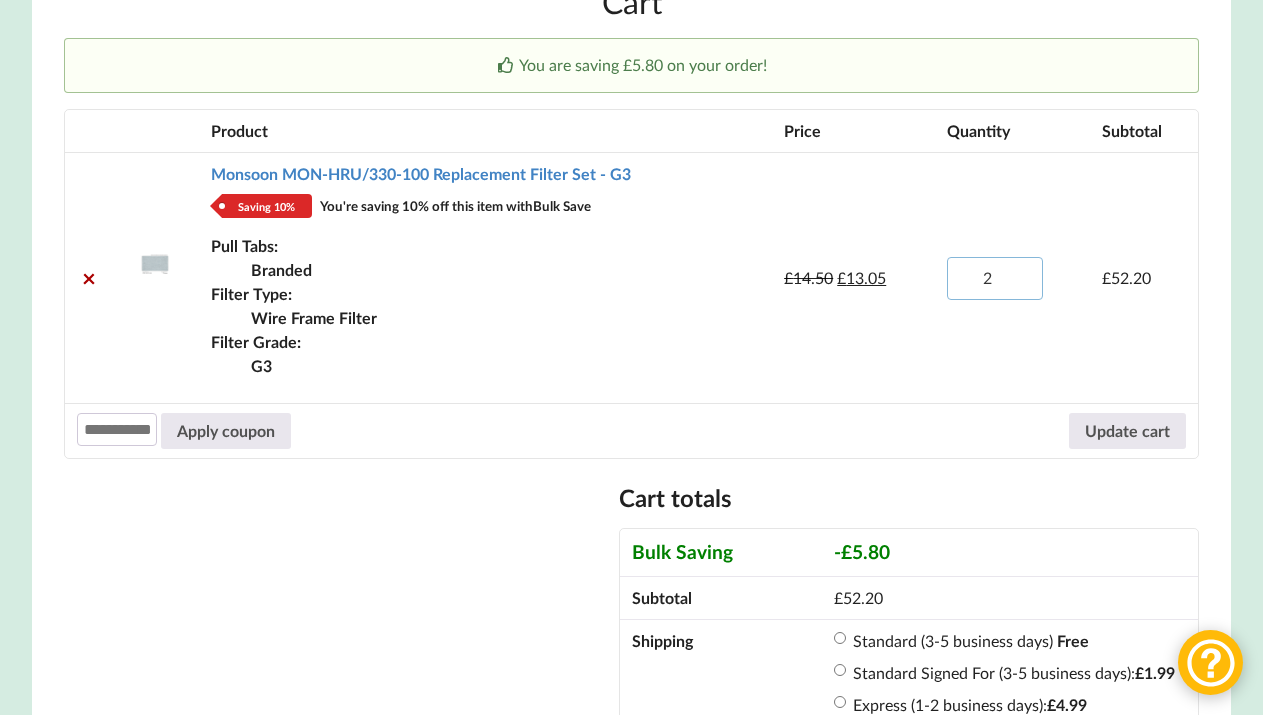 click on "2" at bounding box center (995, 278) 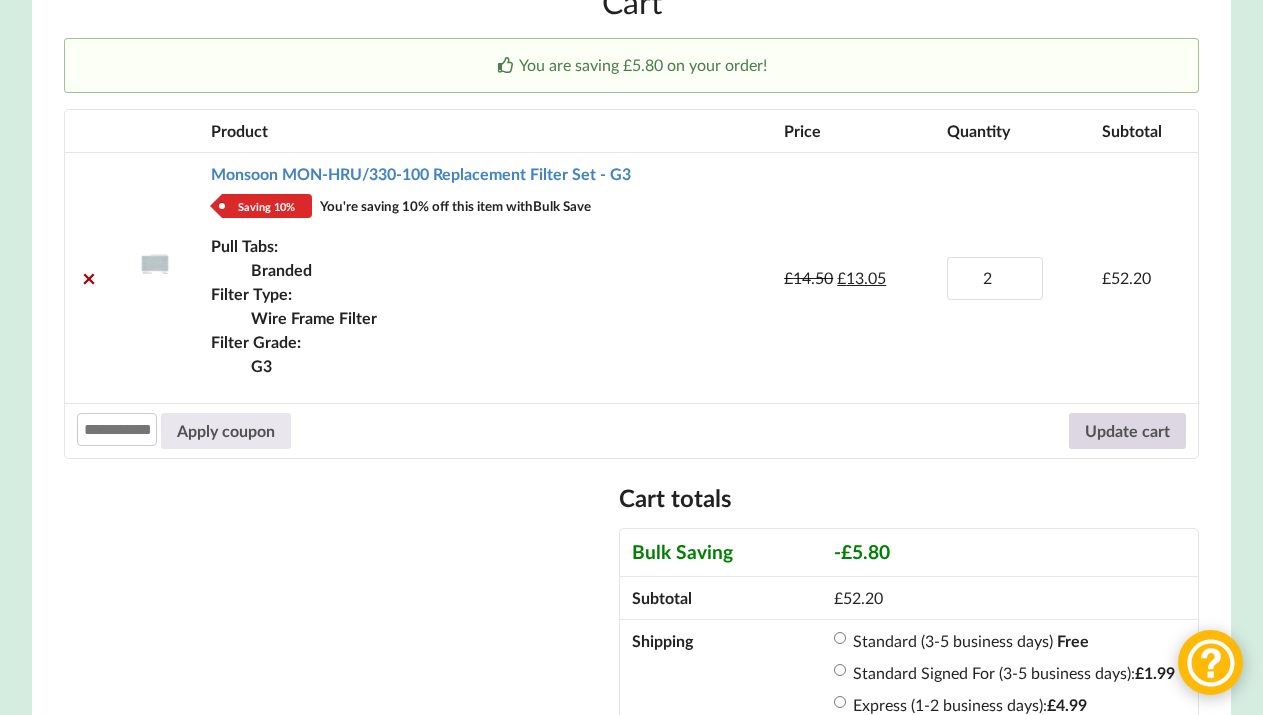 click on "Update cart" at bounding box center (1127, 431) 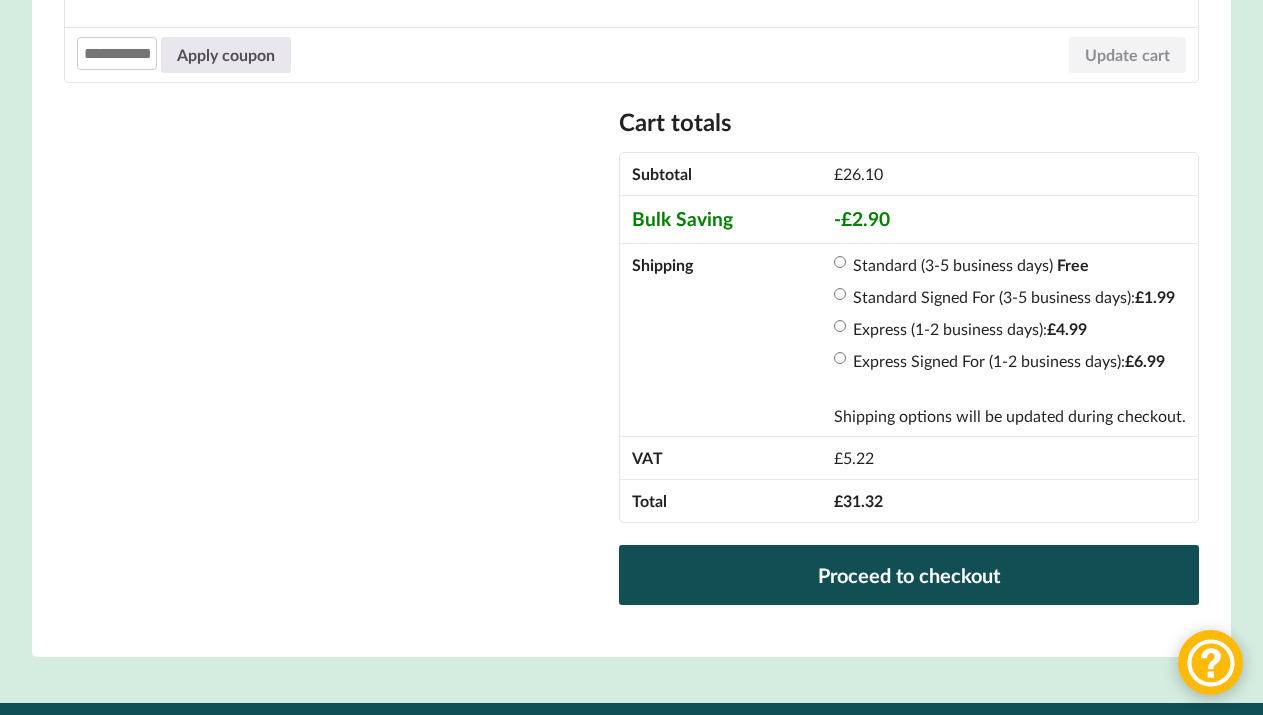 scroll, scrollTop: 802, scrollLeft: 0, axis: vertical 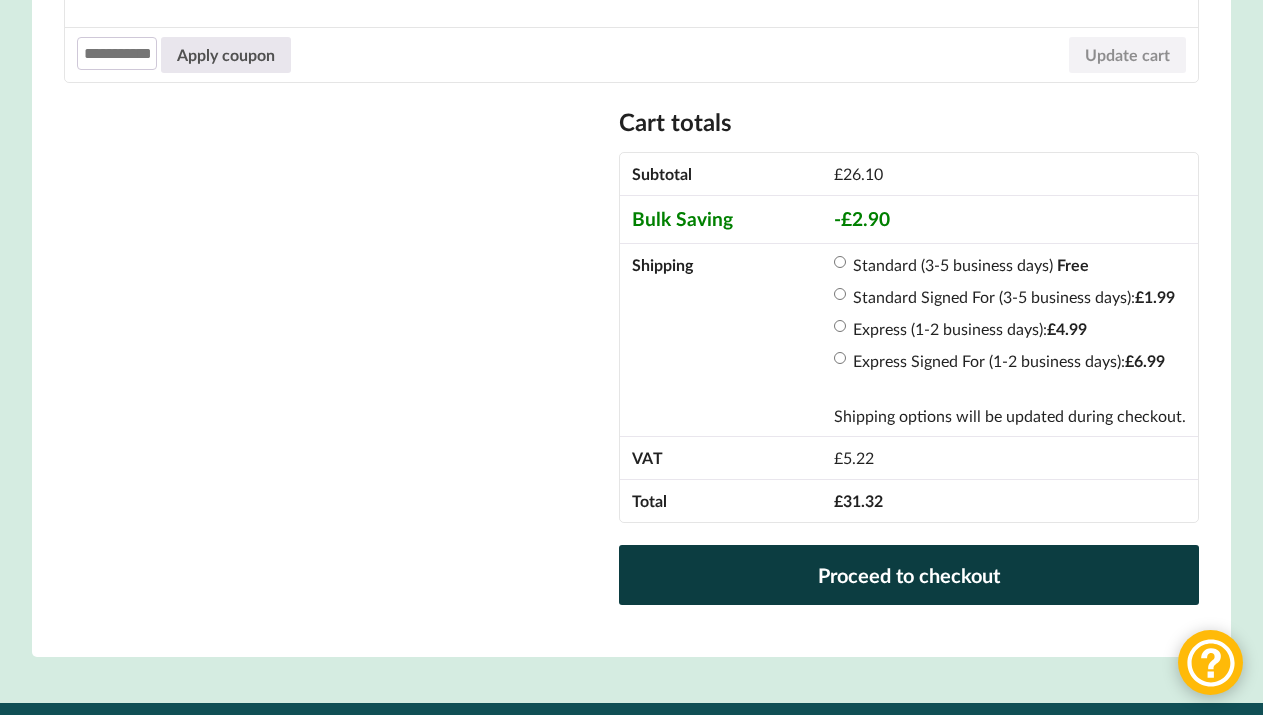 click on "Proceed to checkout" at bounding box center (909, 575) 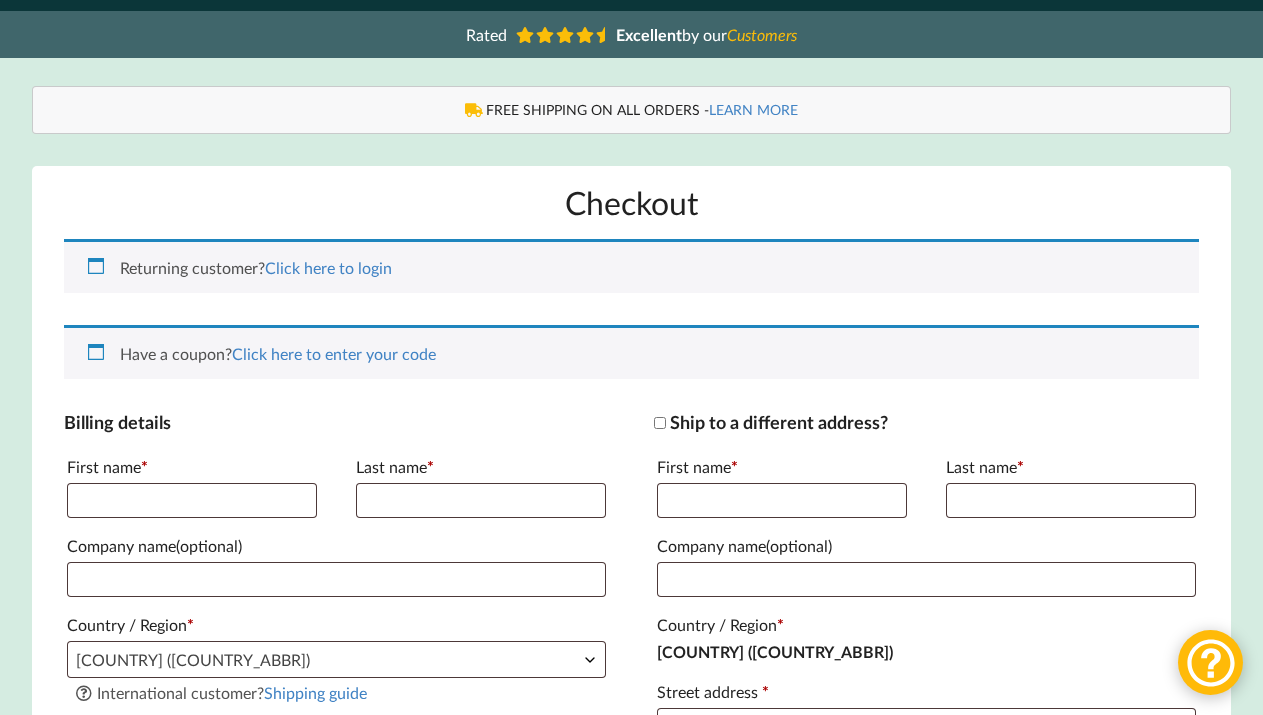 scroll, scrollTop: 284, scrollLeft: 0, axis: vertical 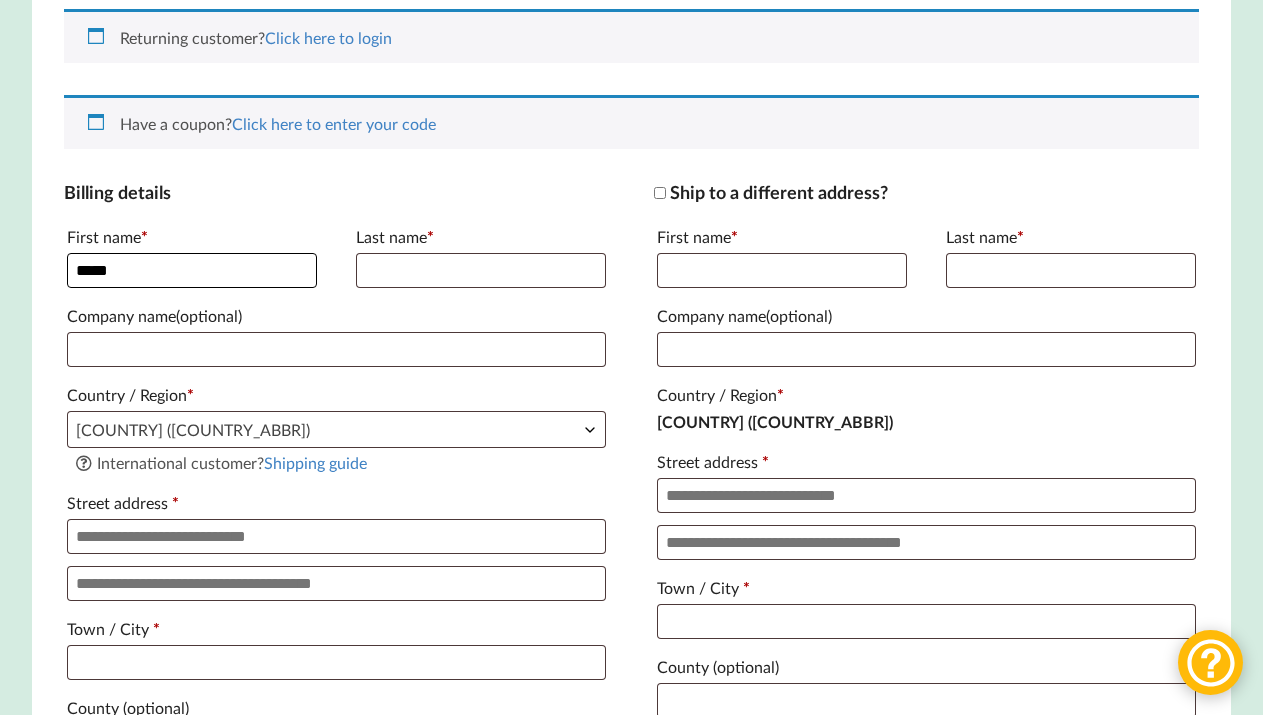 type on "*****" 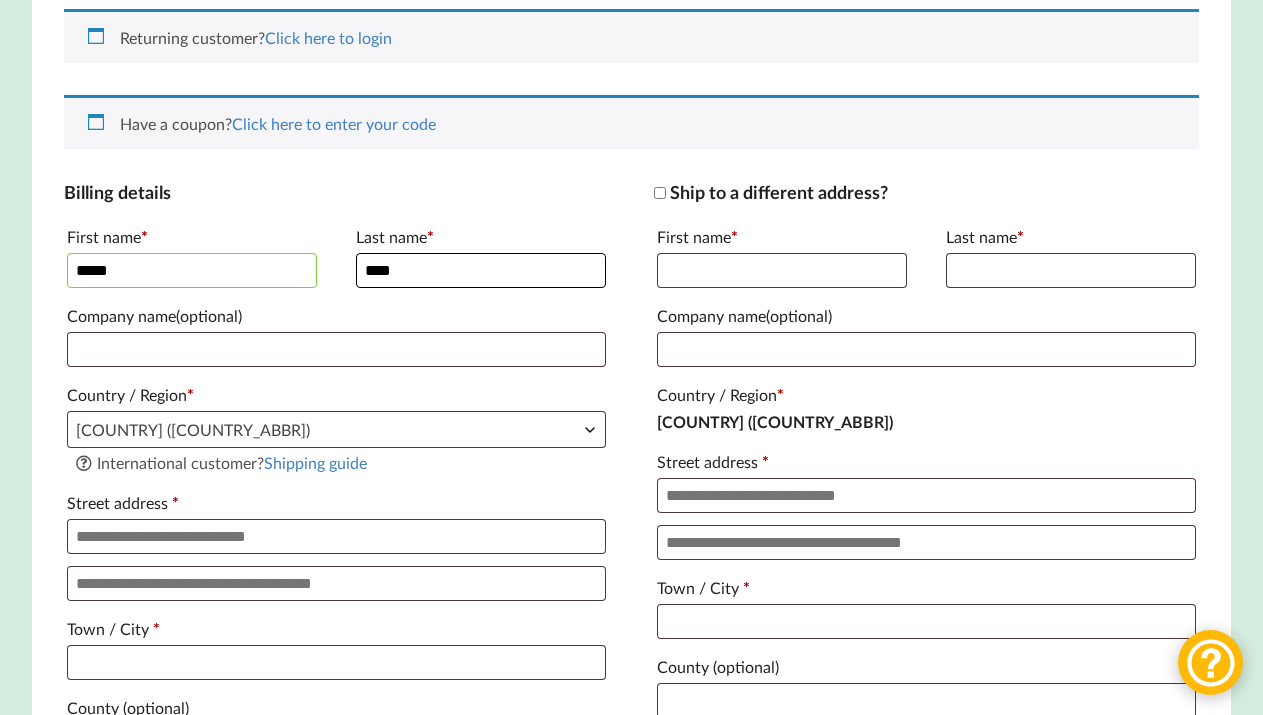 type on "****" 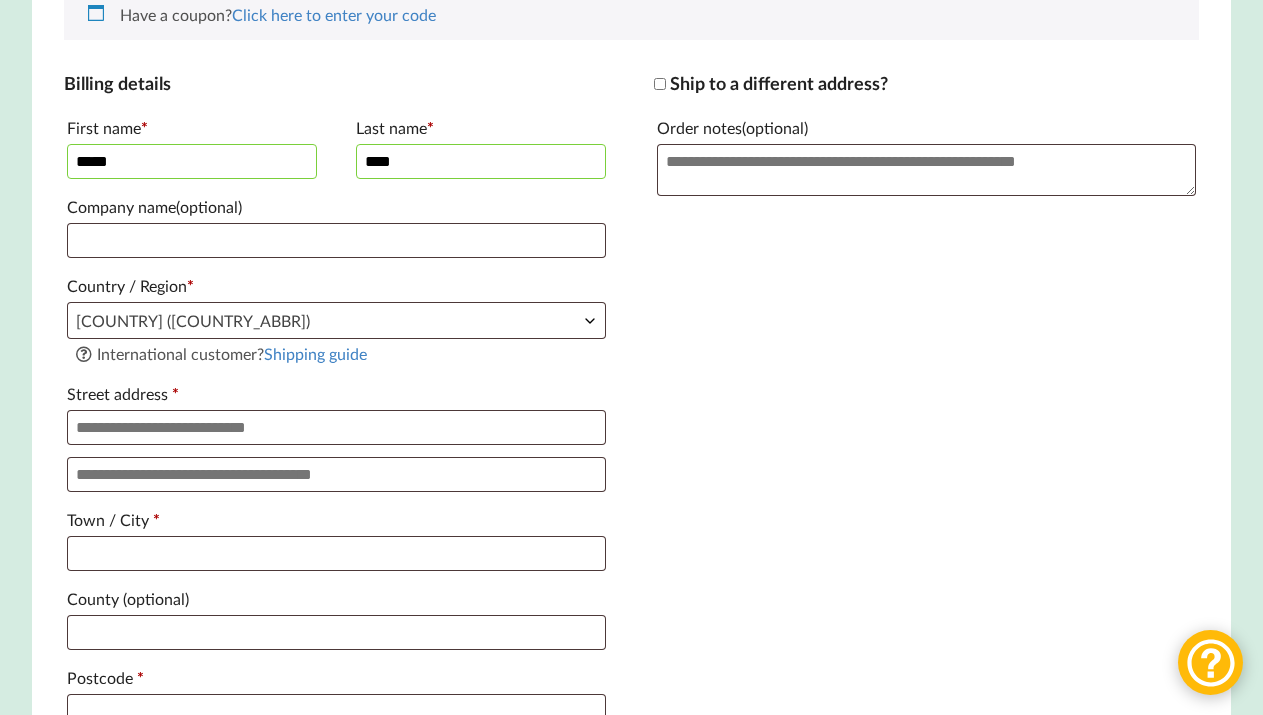 scroll, scrollTop: 482, scrollLeft: 0, axis: vertical 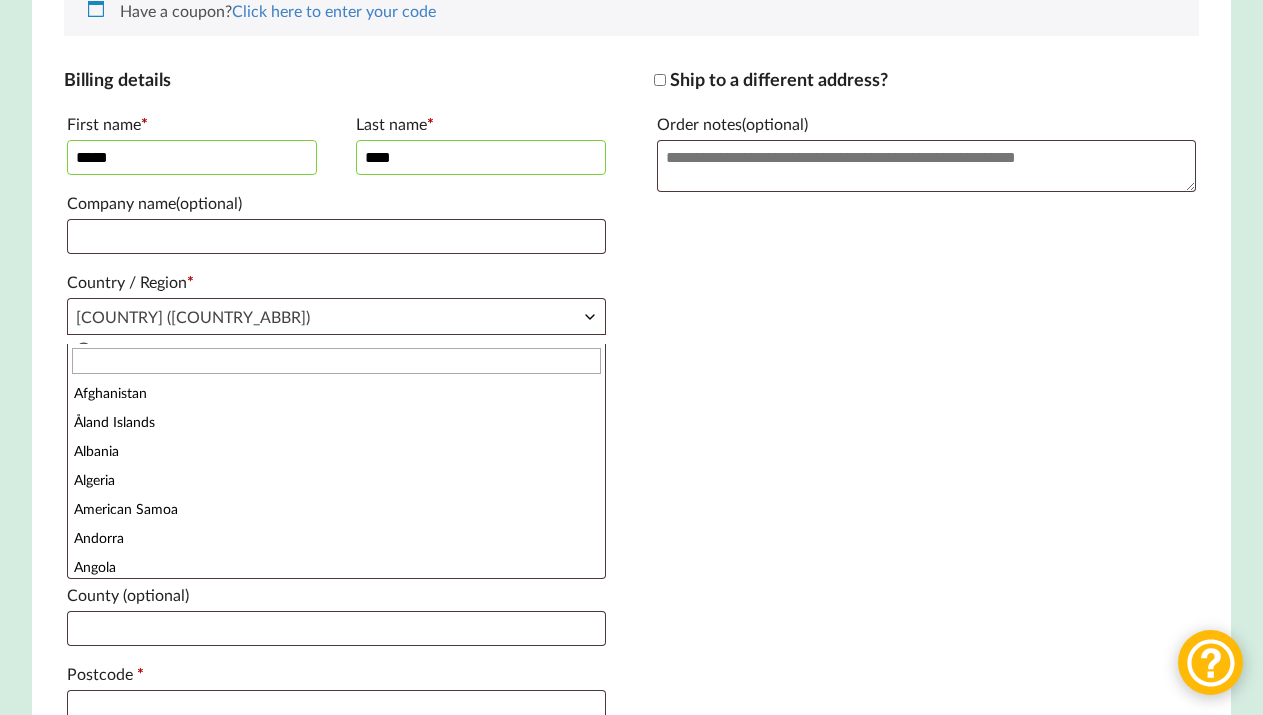 click at bounding box center (590, 317) 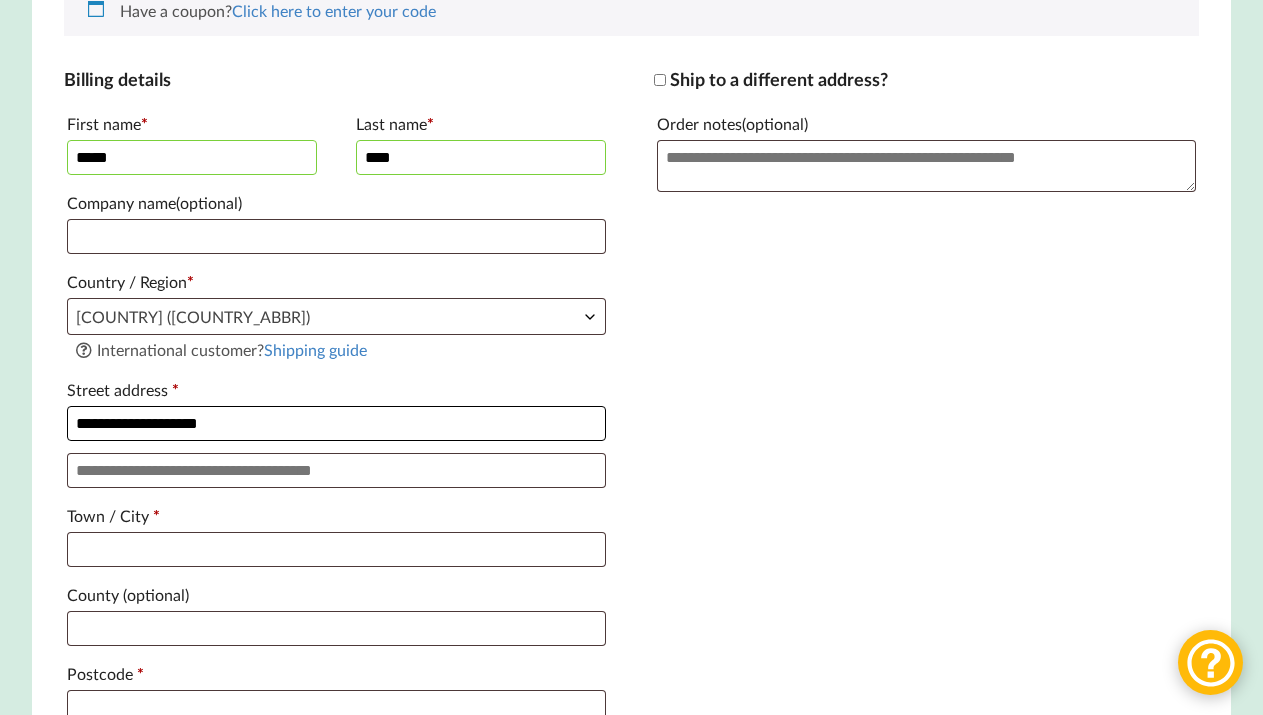 type on "**********" 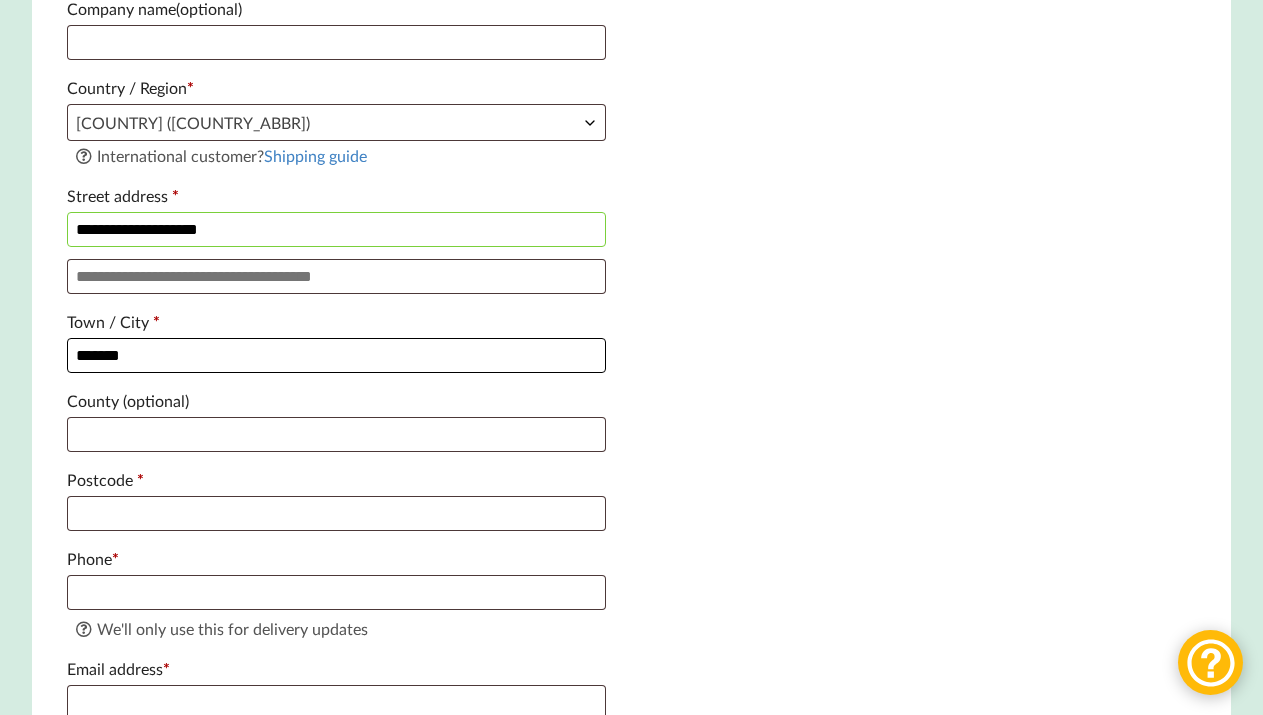 scroll, scrollTop: 709, scrollLeft: 0, axis: vertical 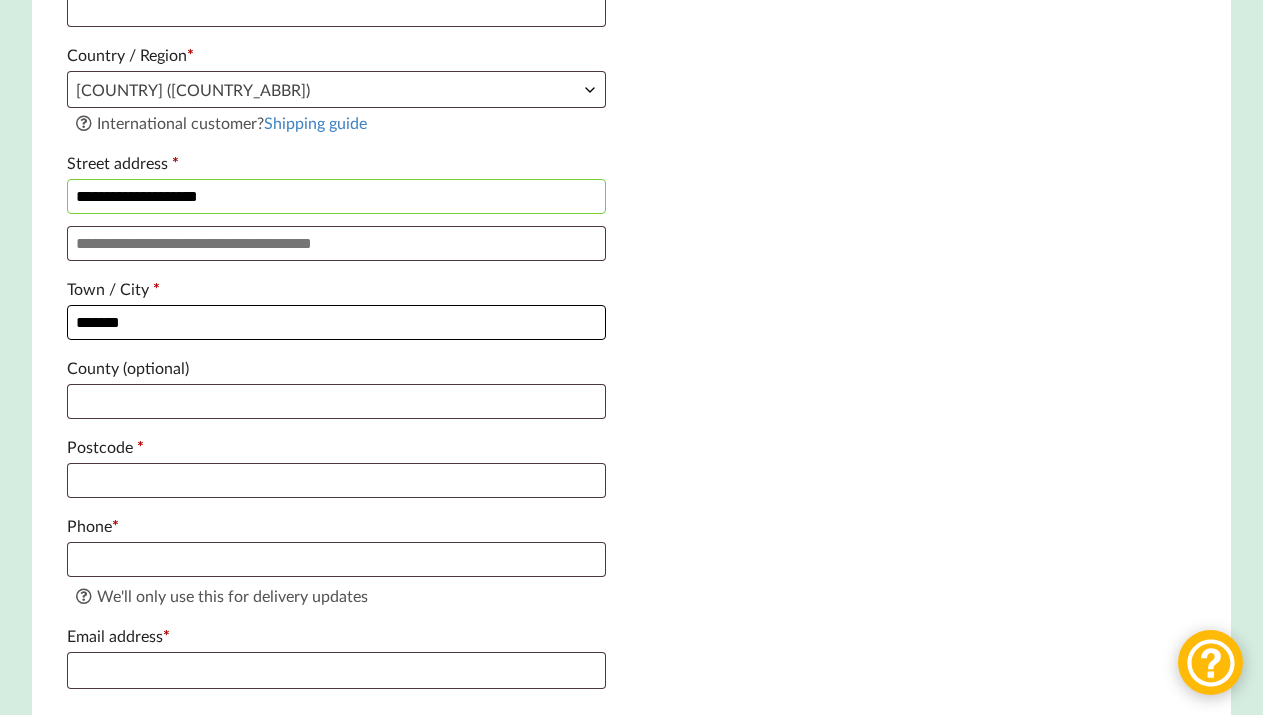 type on "*******" 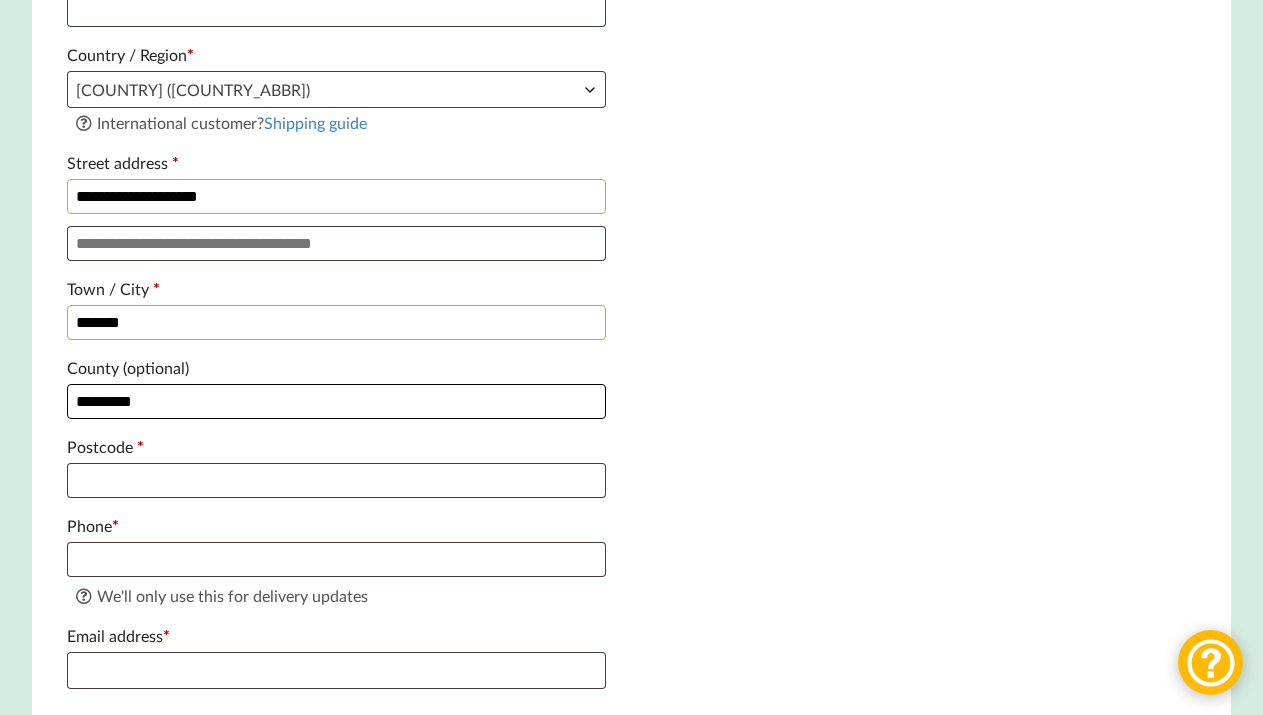 type on "*********" 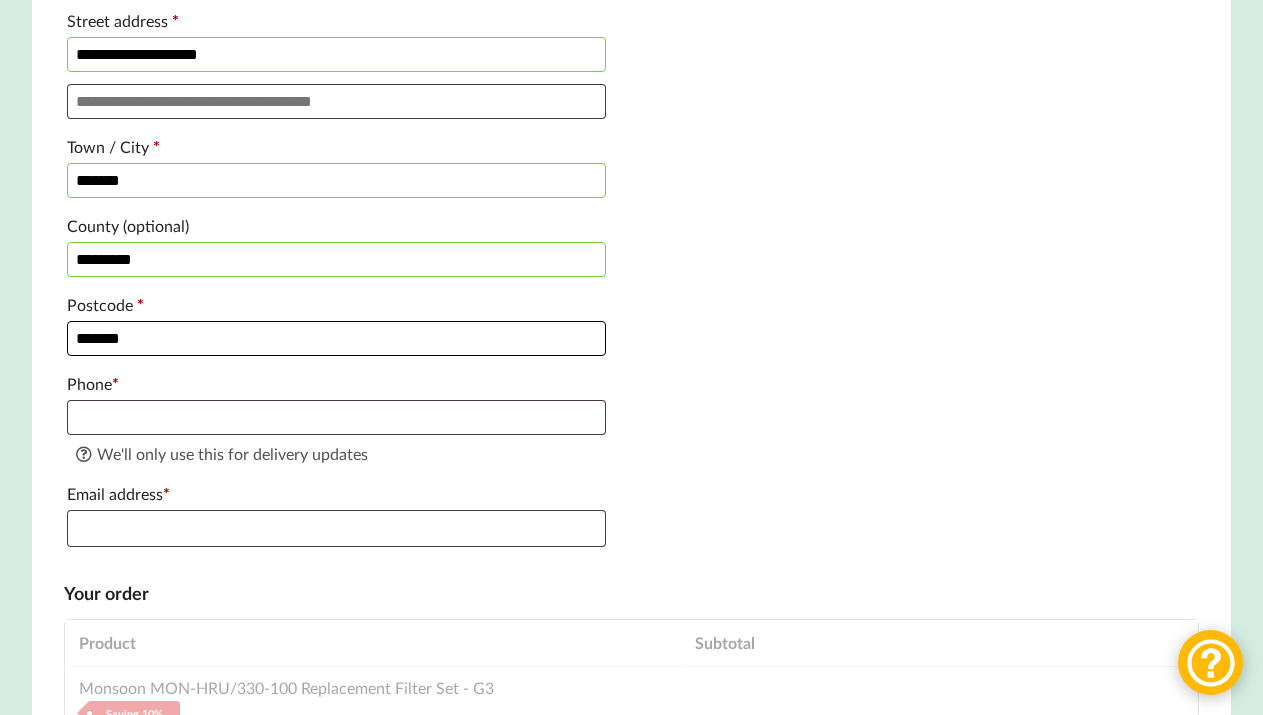 scroll, scrollTop: 852, scrollLeft: 0, axis: vertical 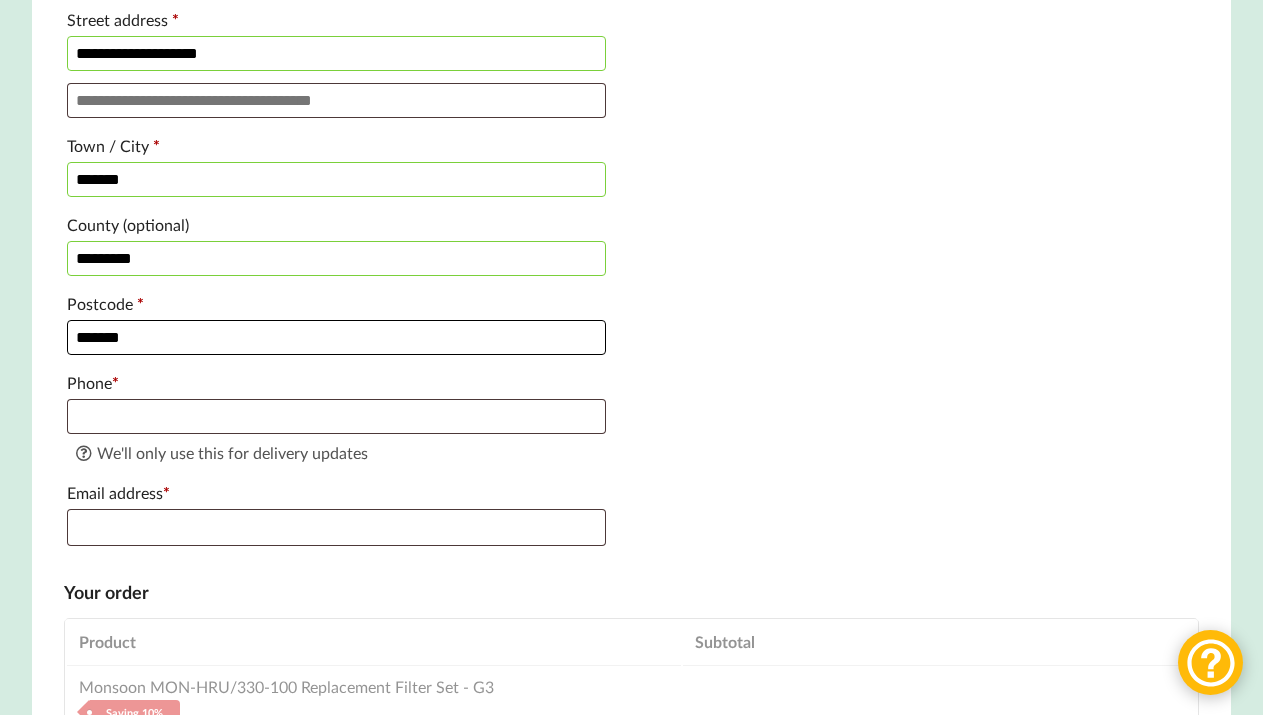 type on "*******" 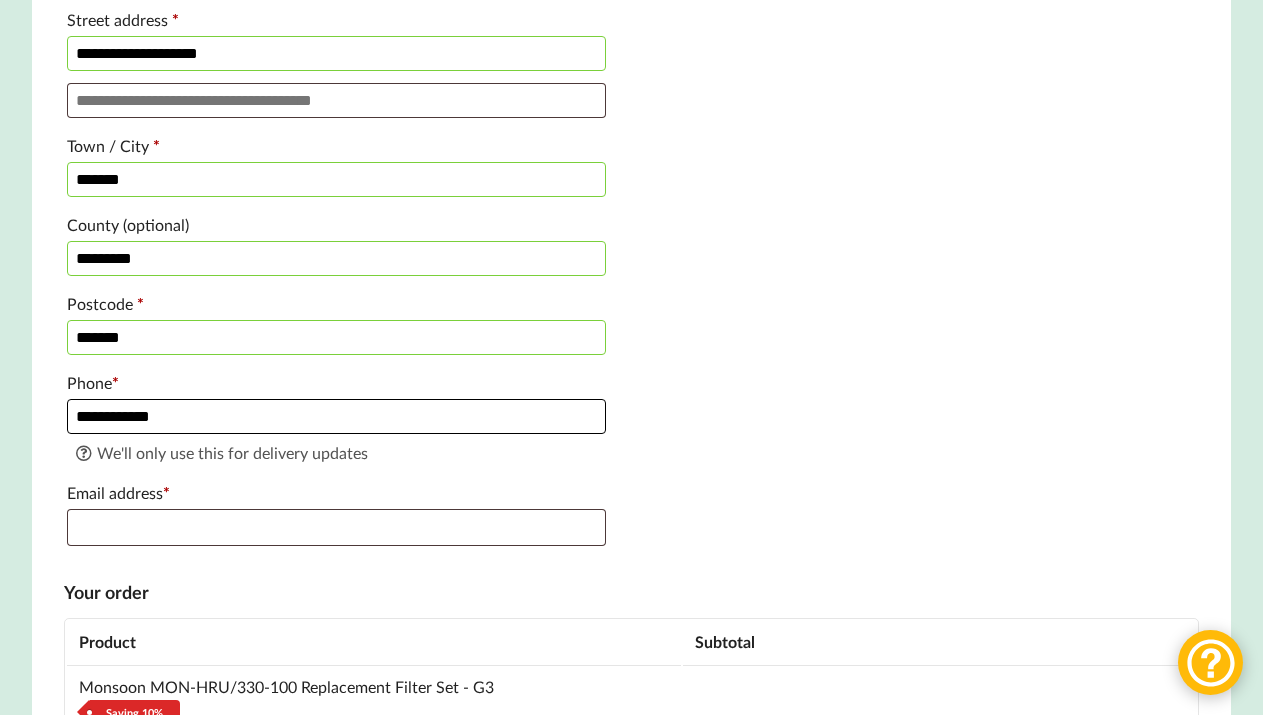 type on "**********" 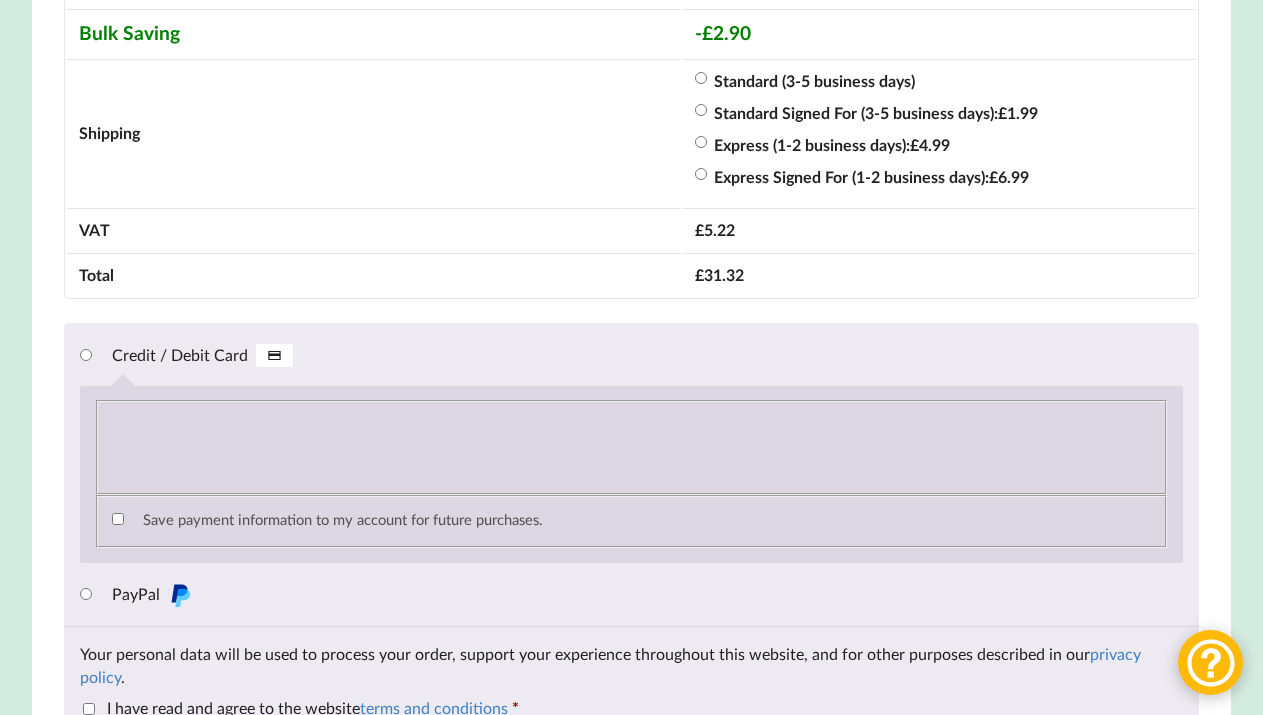 scroll, scrollTop: 1799, scrollLeft: 0, axis: vertical 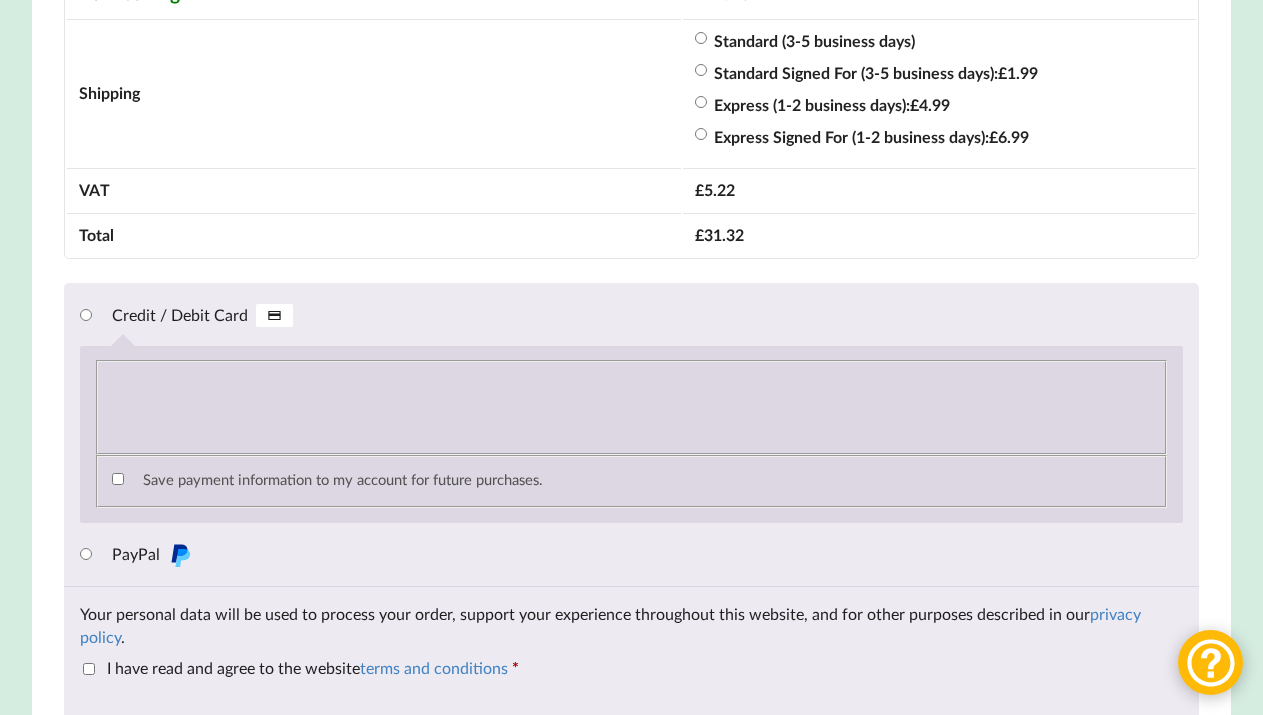 type on "[EMAIL]" 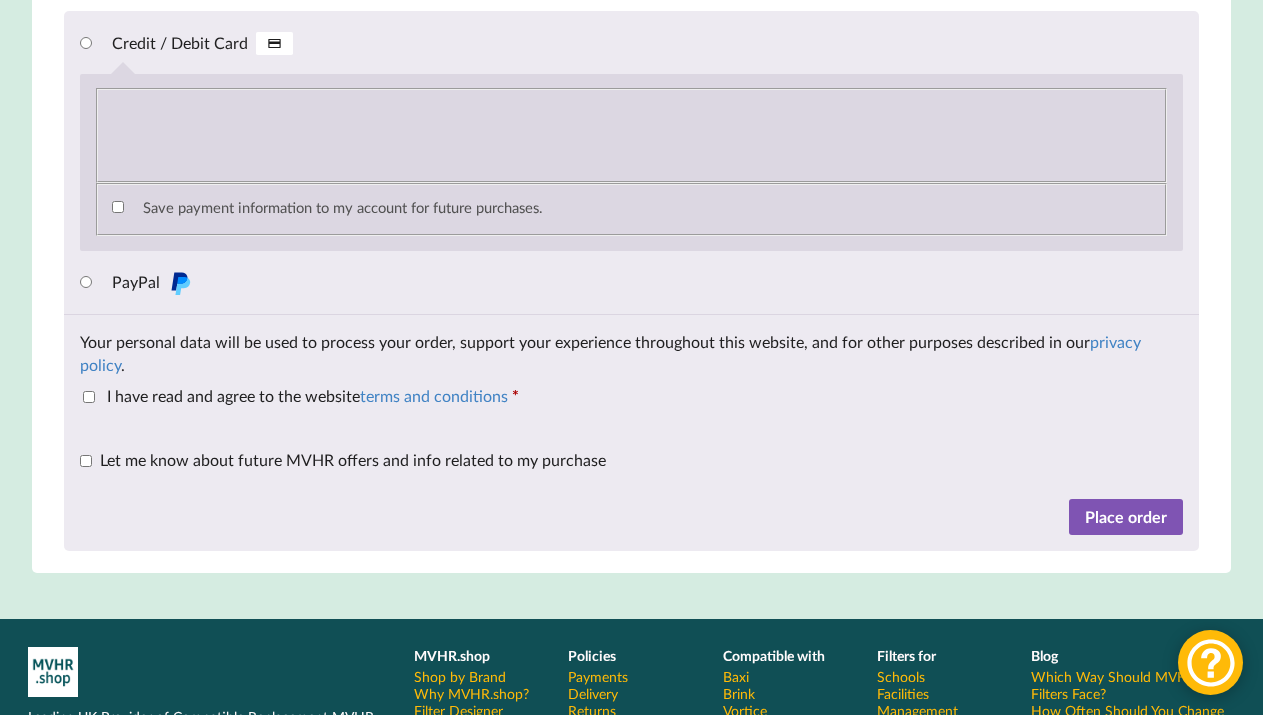 scroll, scrollTop: 2123, scrollLeft: 0, axis: vertical 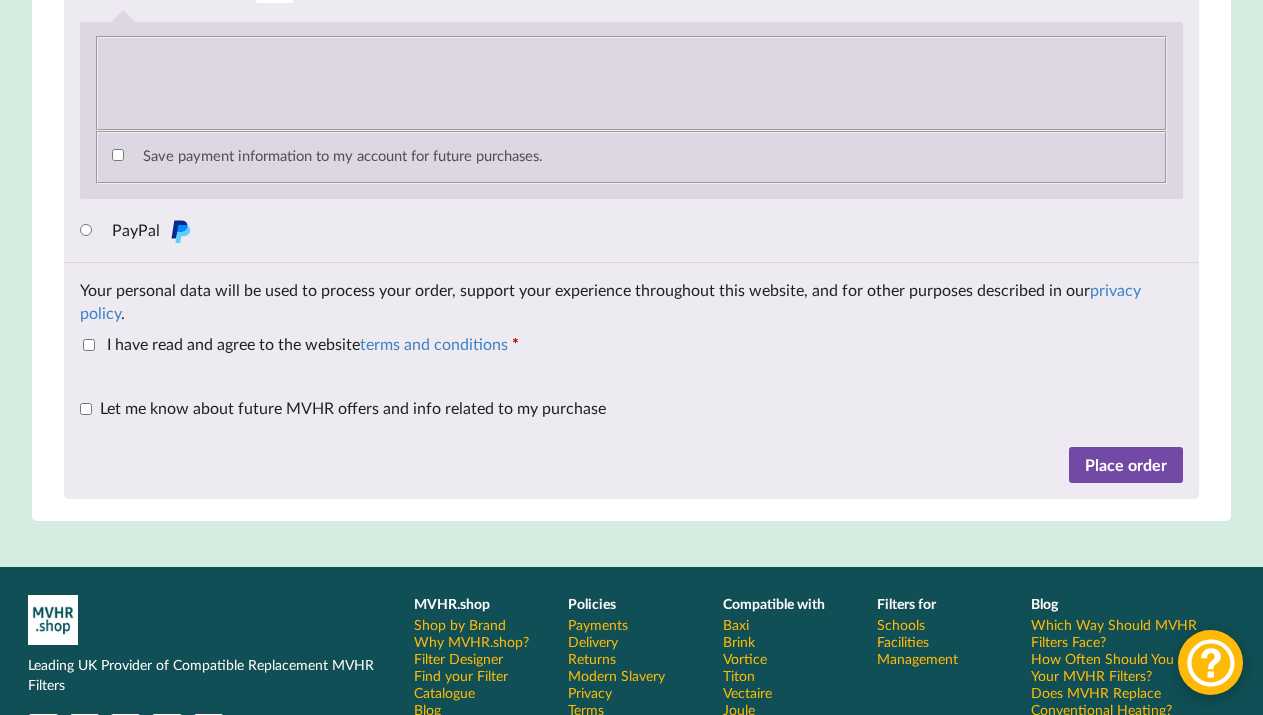 click on "Place order" at bounding box center [1126, 465] 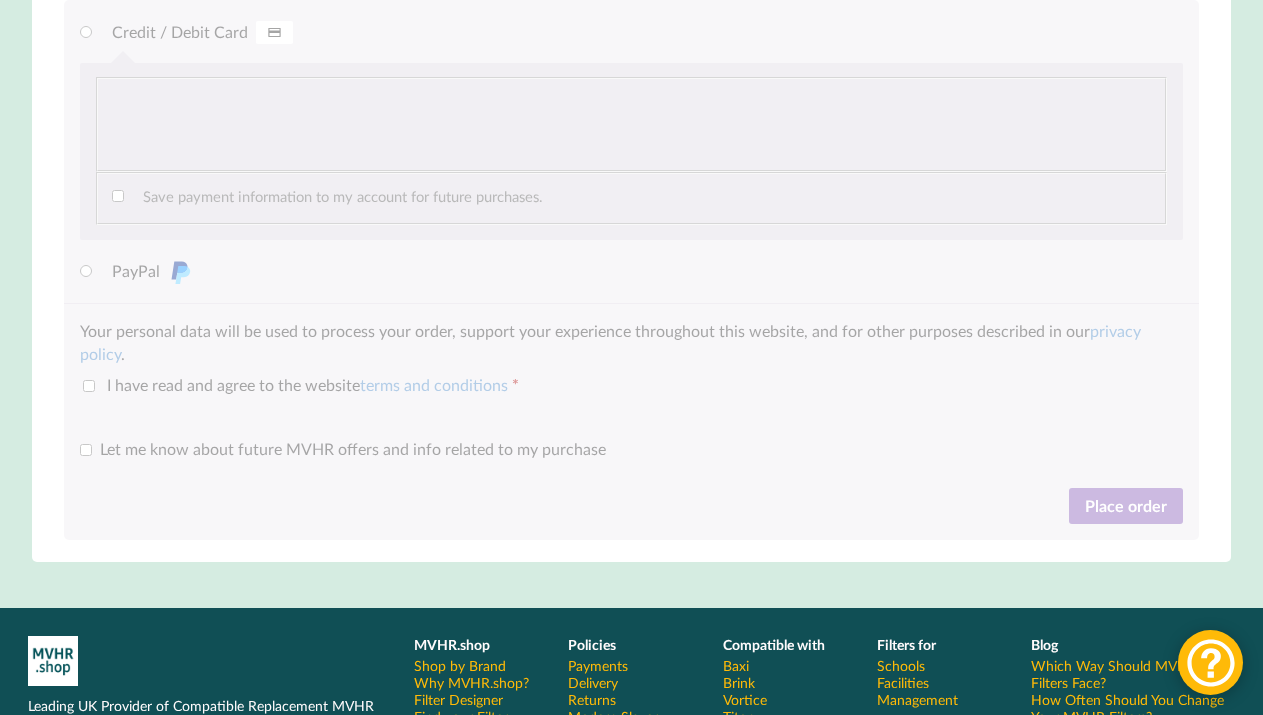 scroll, scrollTop: 2061, scrollLeft: 0, axis: vertical 